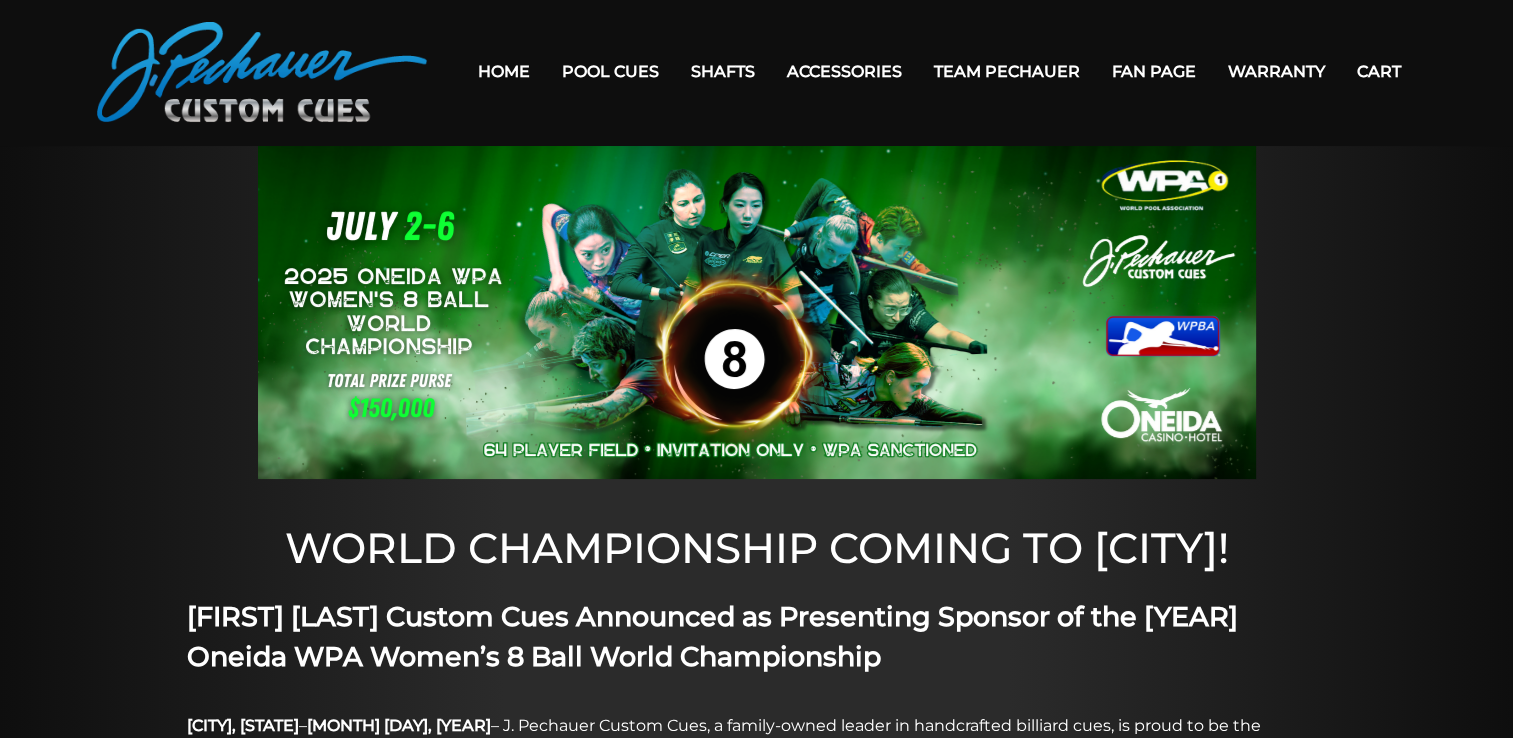 scroll, scrollTop: 0, scrollLeft: 0, axis: both 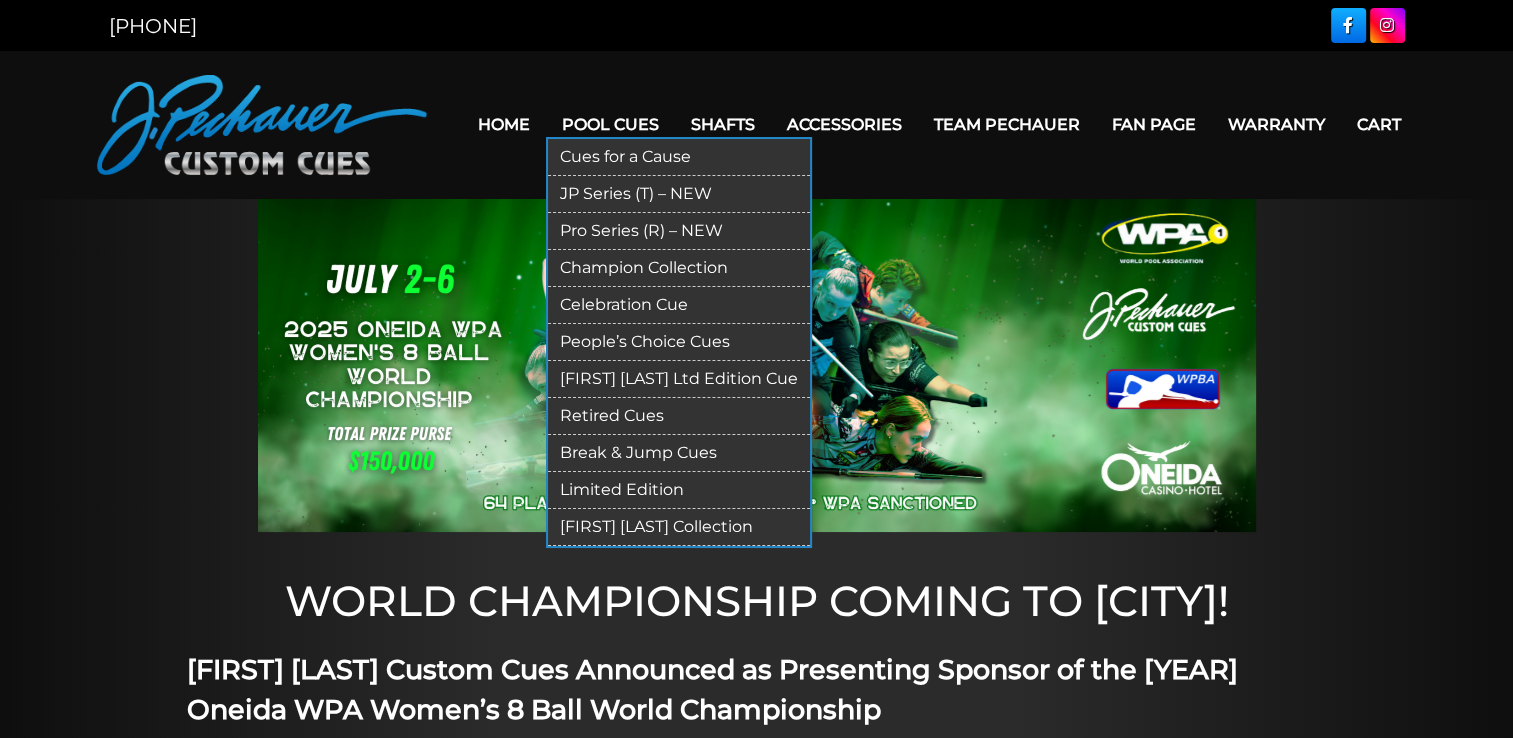 click on "Pool Cues" at bounding box center [610, 124] 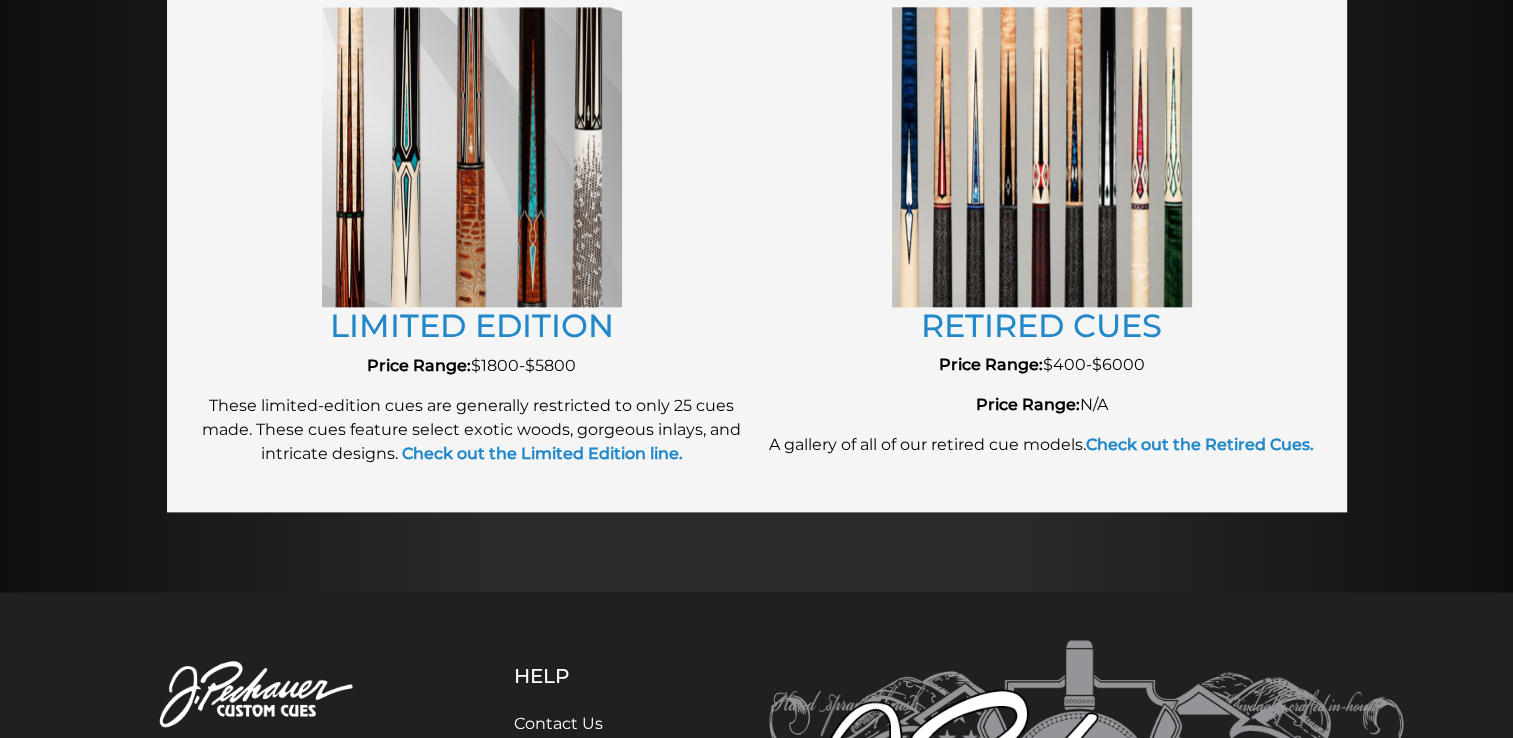 scroll, scrollTop: 2298, scrollLeft: 0, axis: vertical 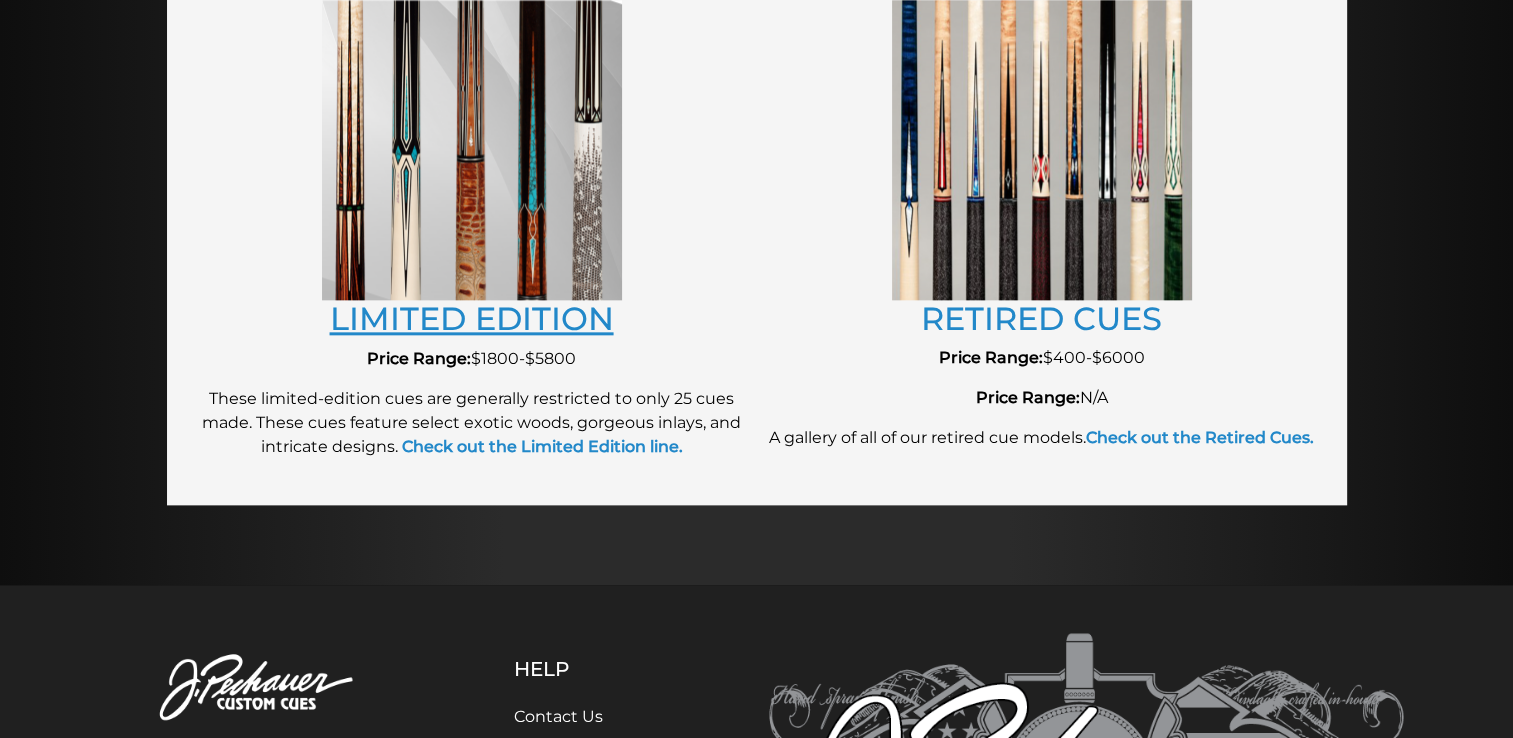 click on "LIMITED EDITION" at bounding box center [472, 318] 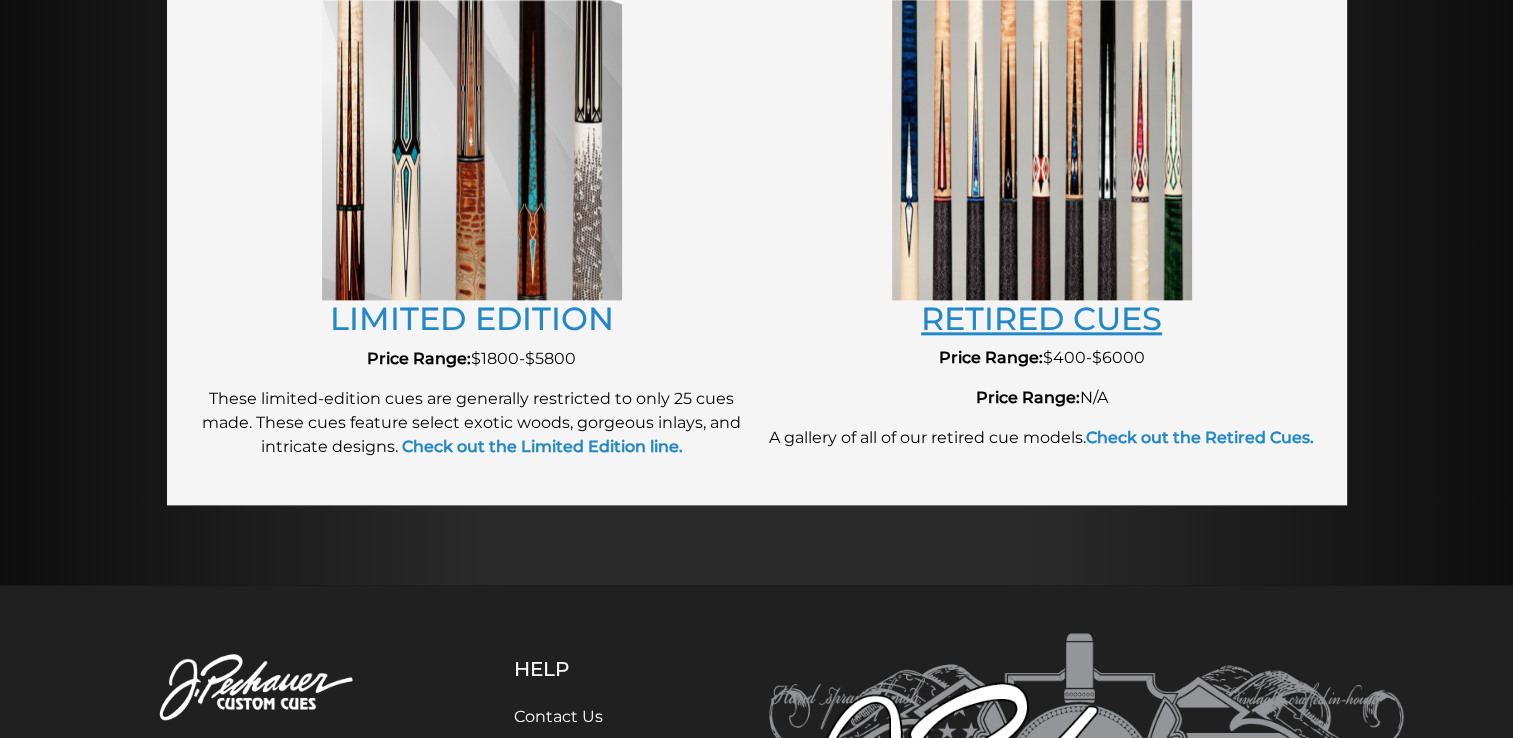 click on "RETIRED CUES" at bounding box center [1041, 318] 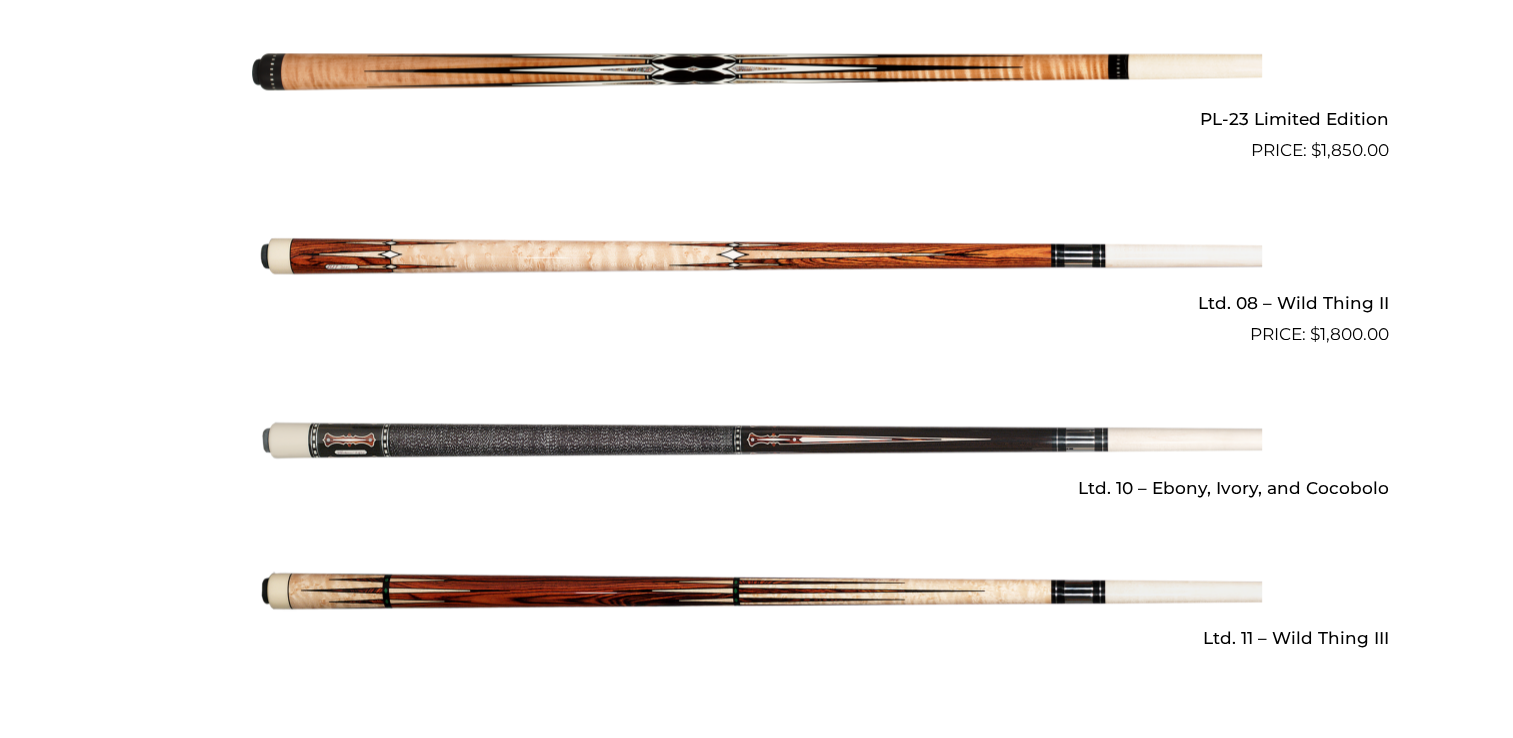 scroll, scrollTop: 2914, scrollLeft: 0, axis: vertical 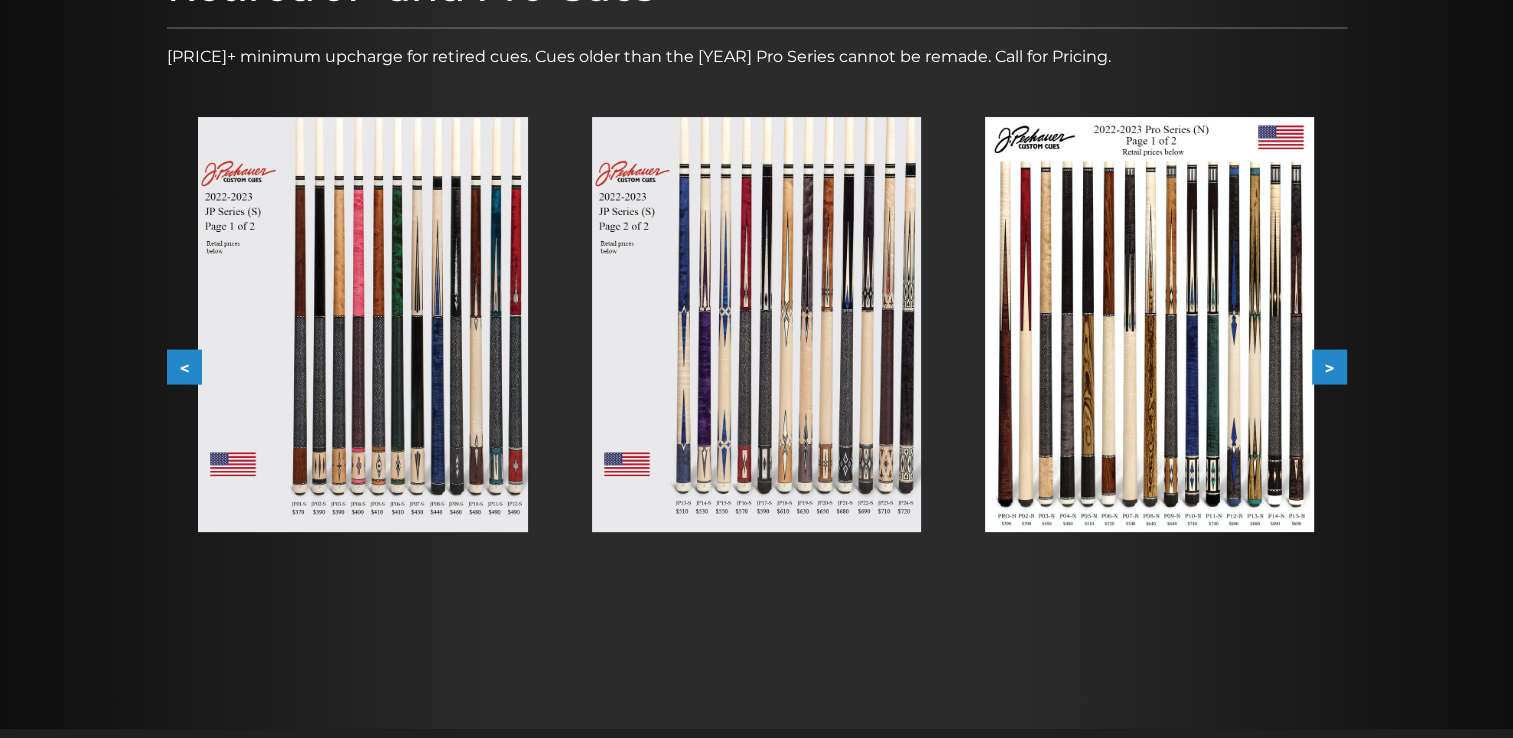 click at bounding box center [362, 324] 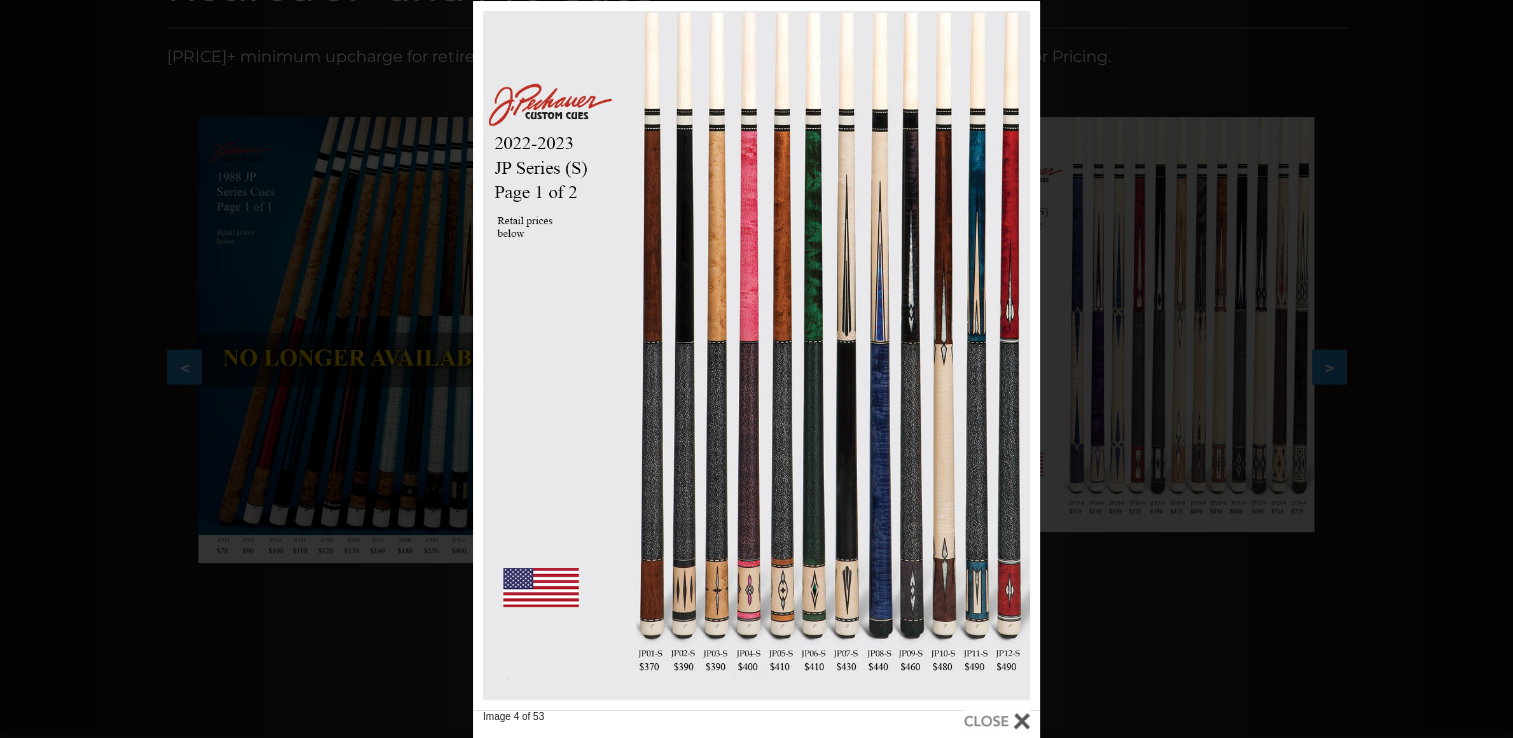 click at bounding box center (912, 355) 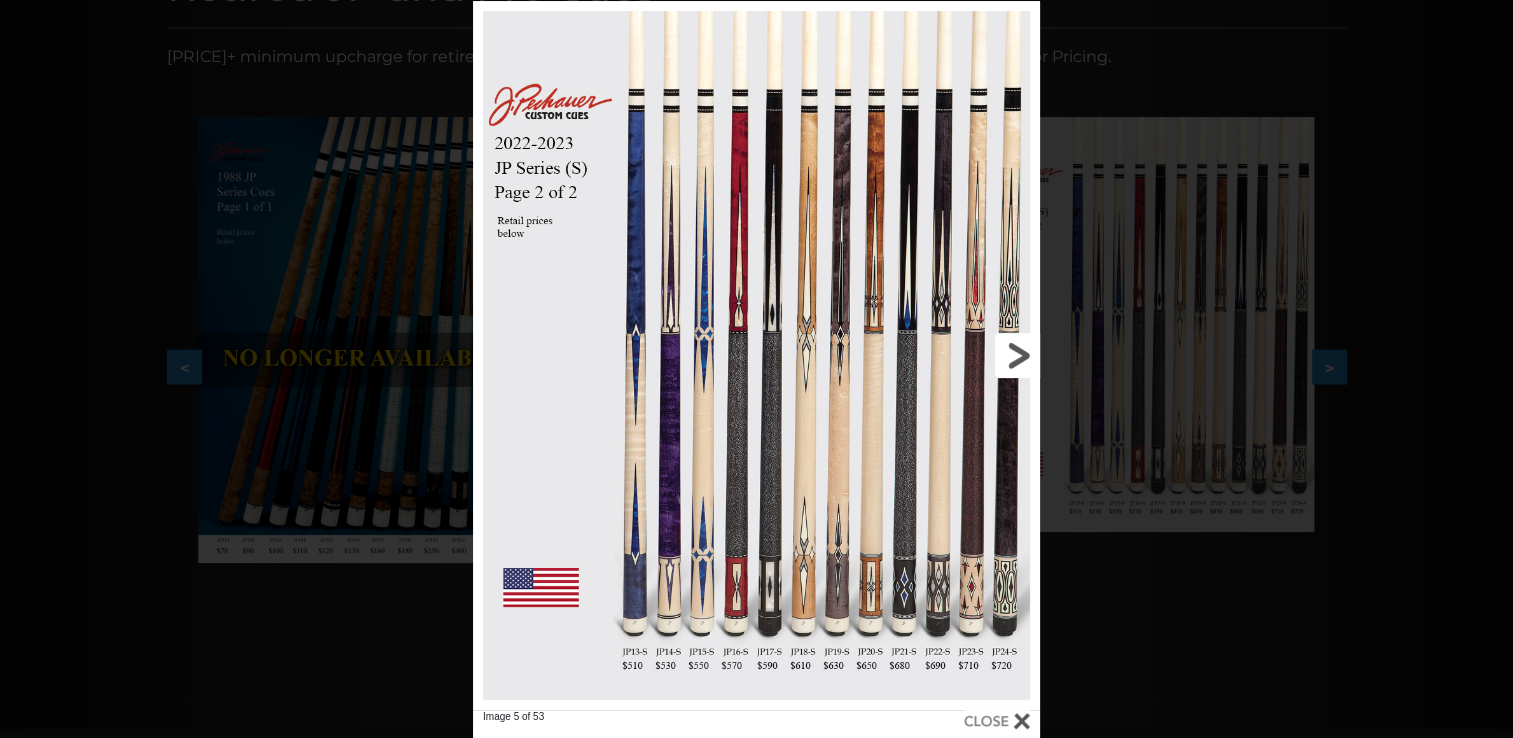 click at bounding box center [912, 355] 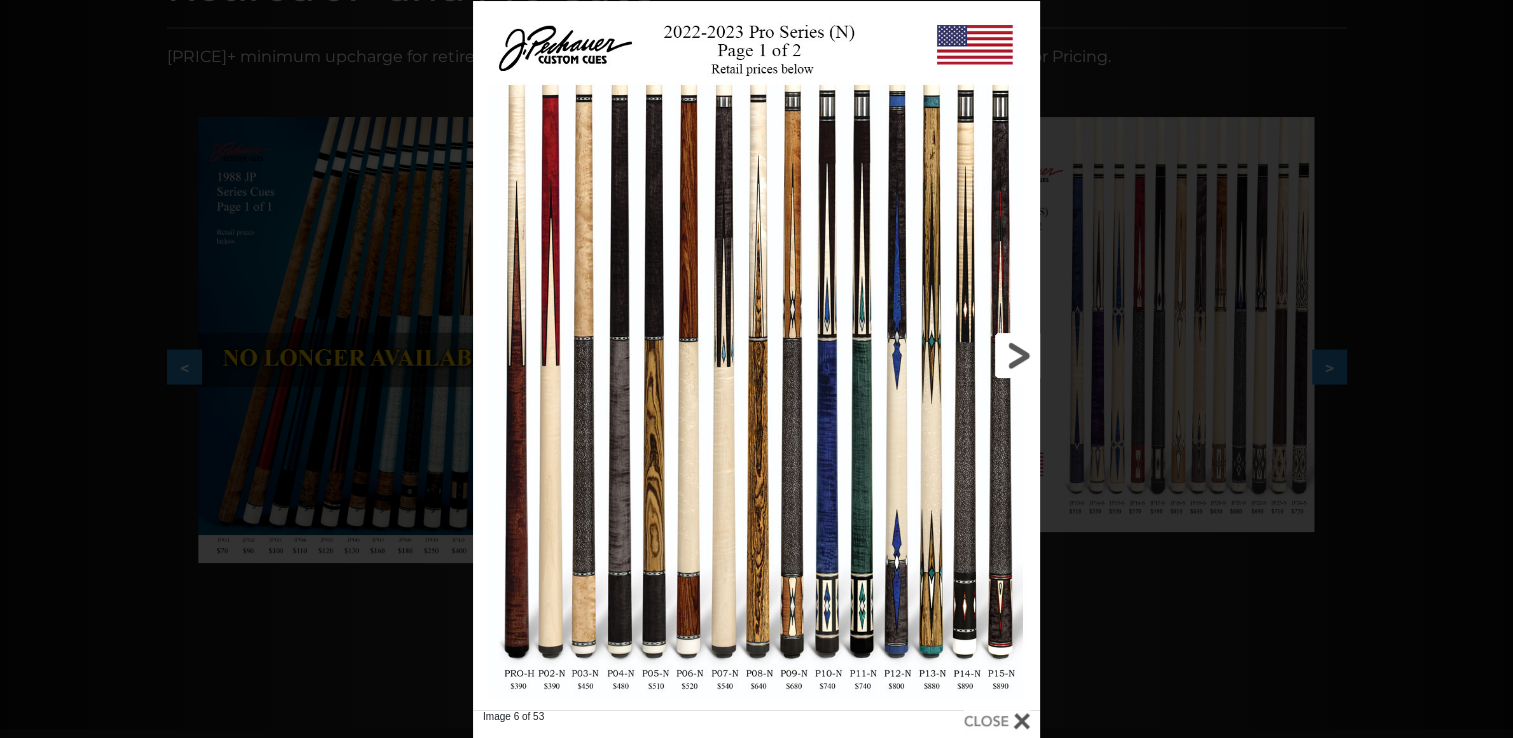 click at bounding box center [912, 355] 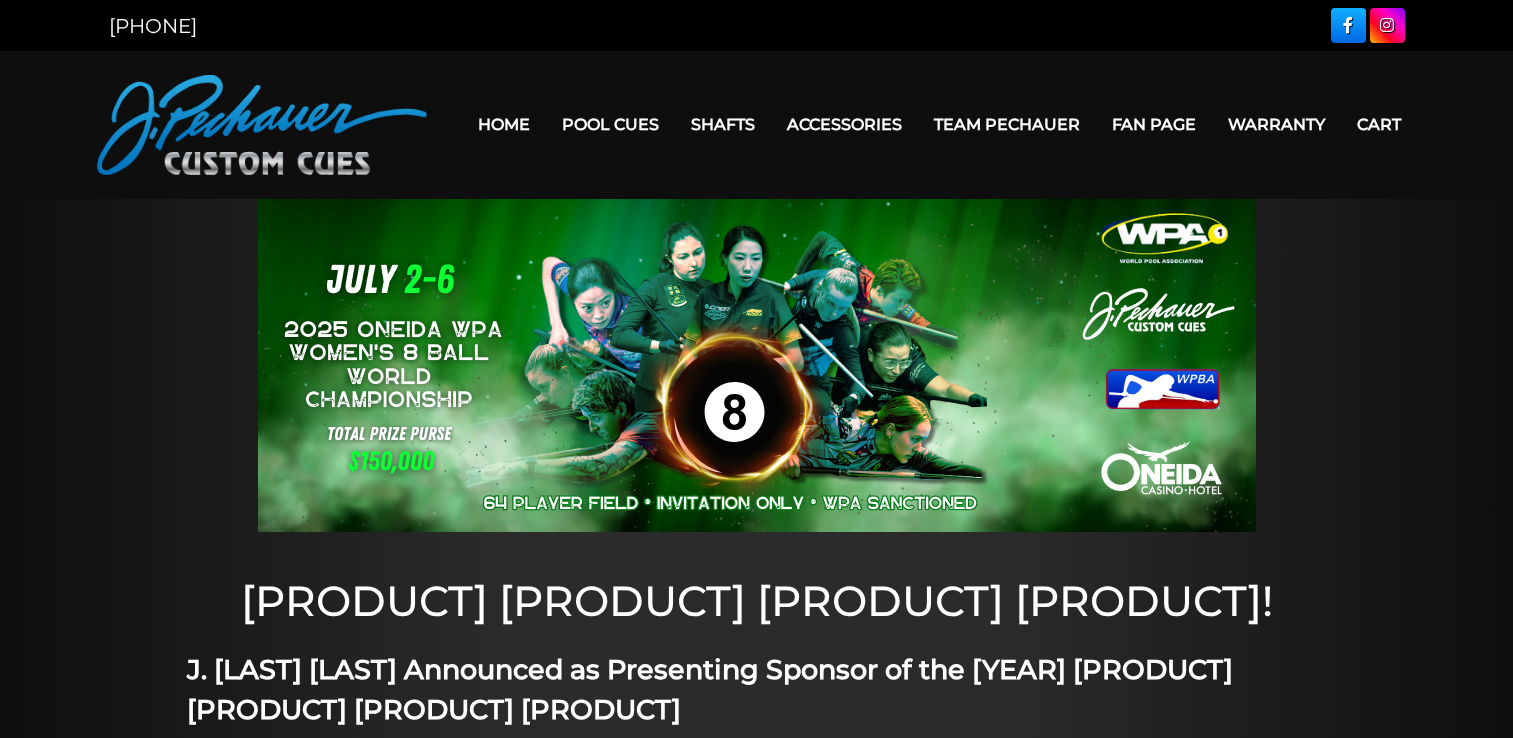 scroll, scrollTop: 0, scrollLeft: 0, axis: both 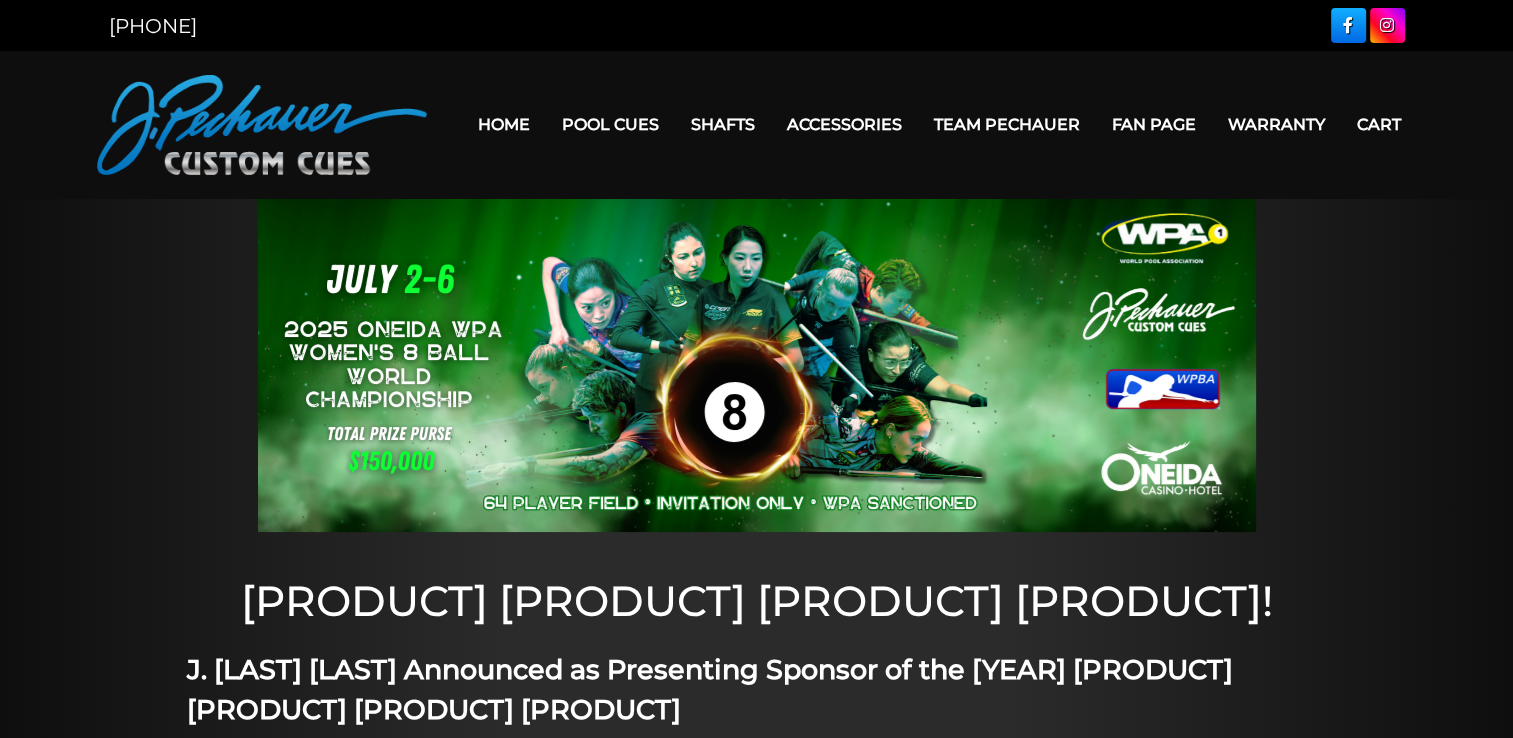 click on "Accessories" at bounding box center [844, 124] 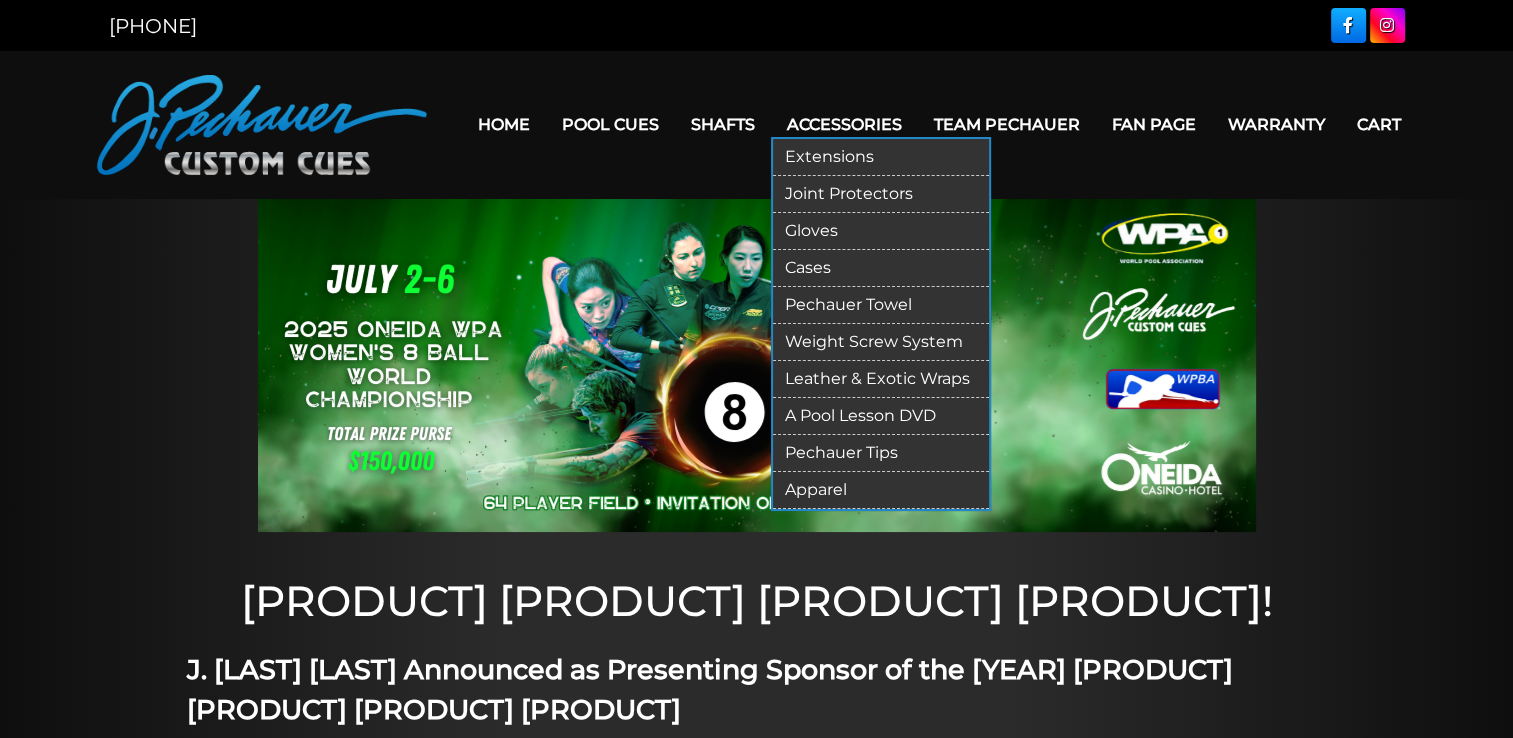 click on "Extensions" at bounding box center (881, 157) 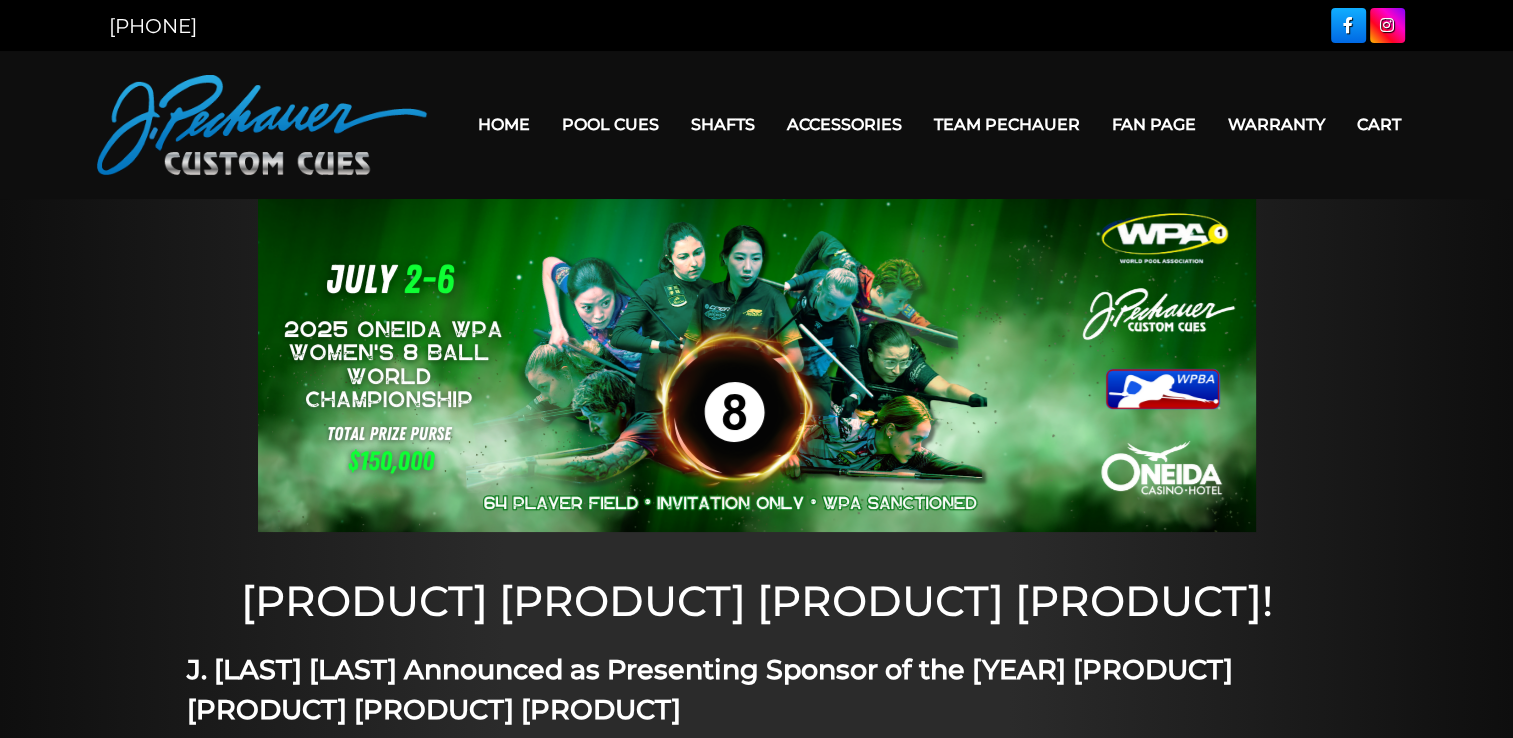 click on "Accessories" at bounding box center (844, 124) 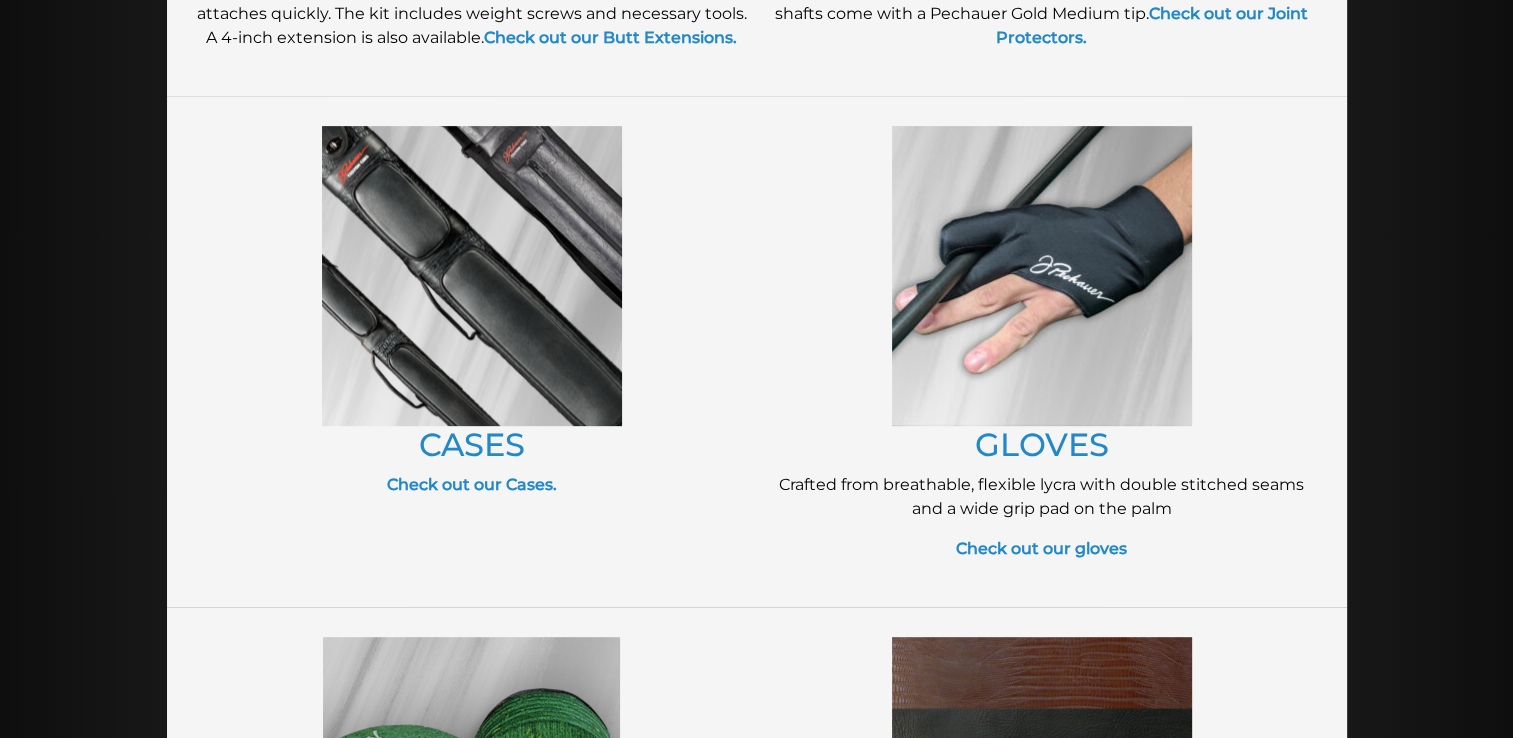 scroll, scrollTop: 788, scrollLeft: 0, axis: vertical 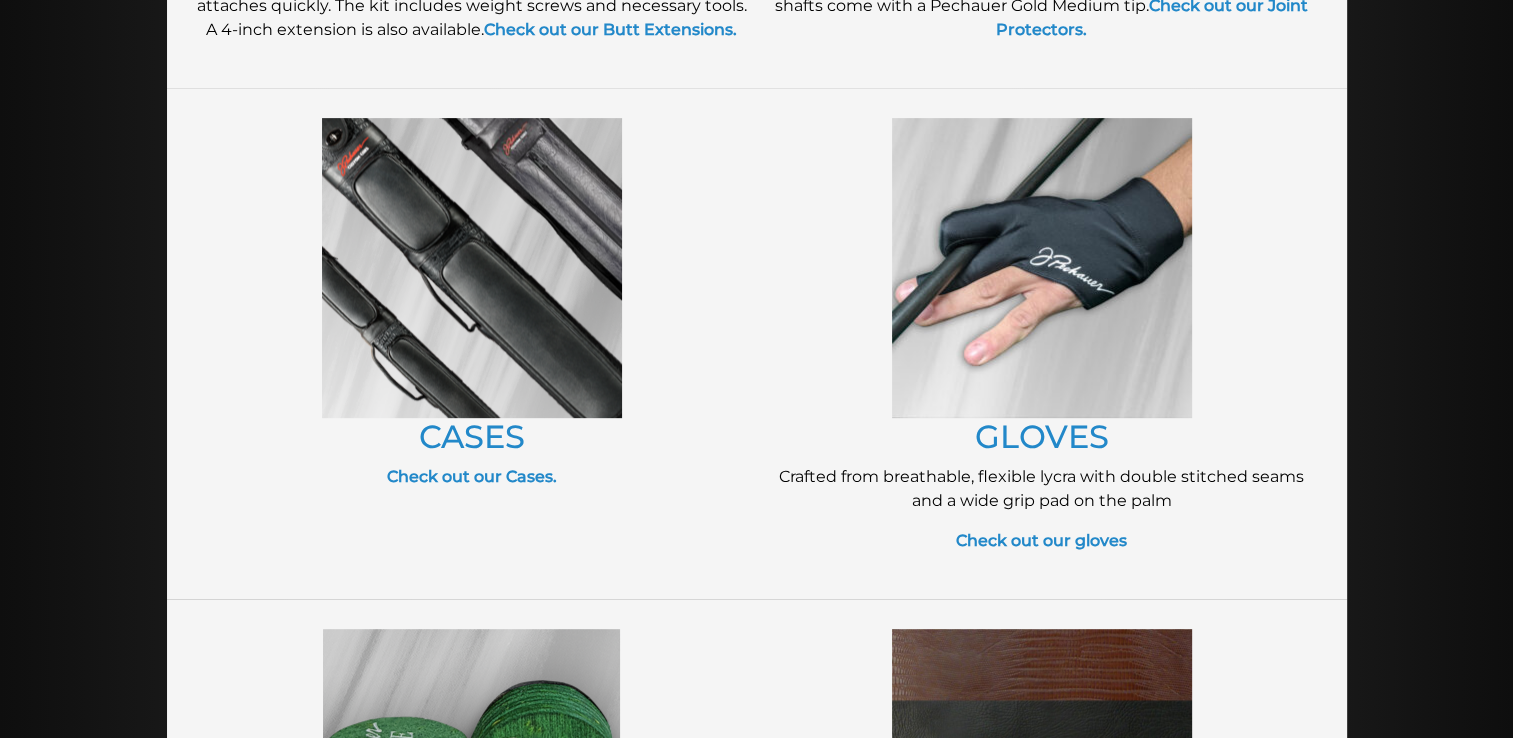click at bounding box center [472, 268] 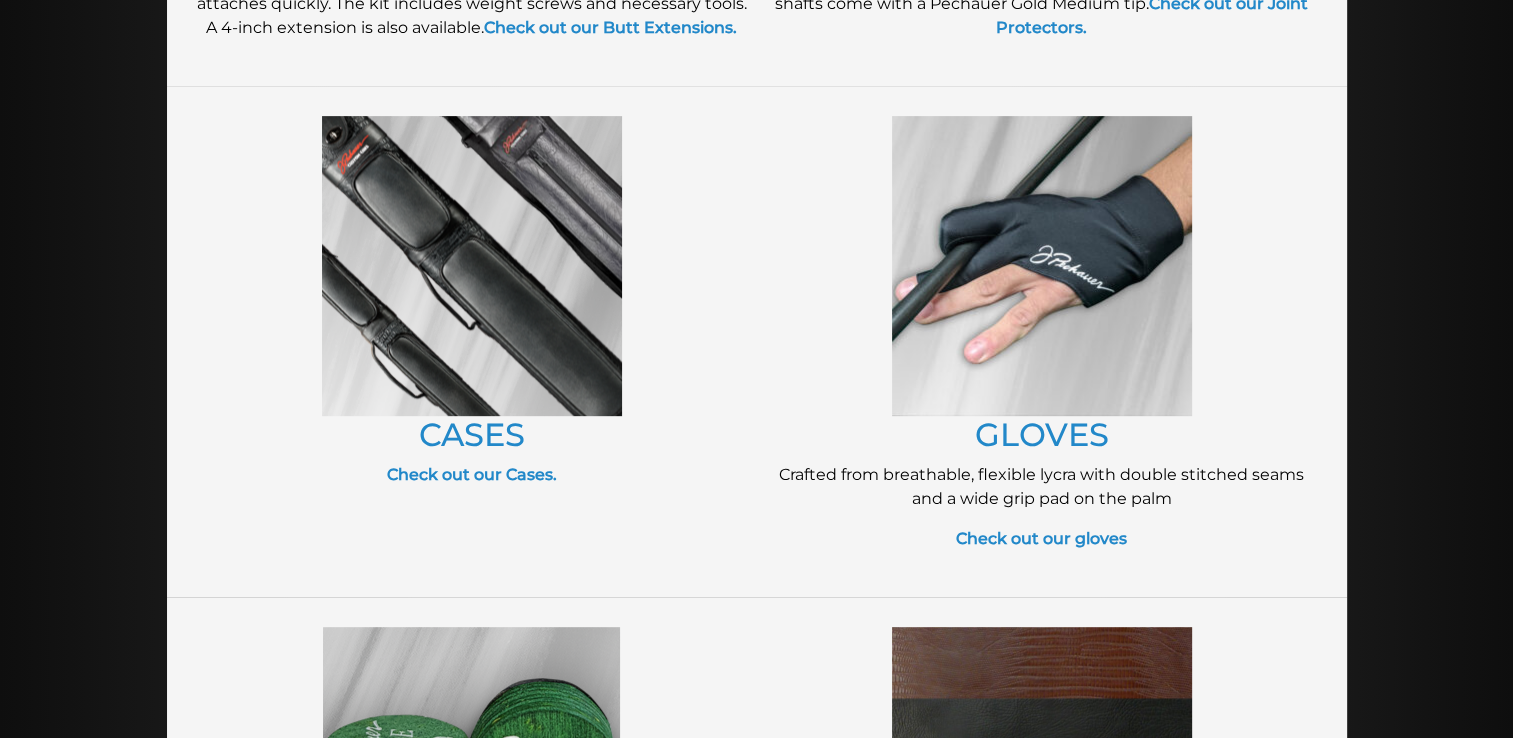 scroll, scrollTop: 788, scrollLeft: 0, axis: vertical 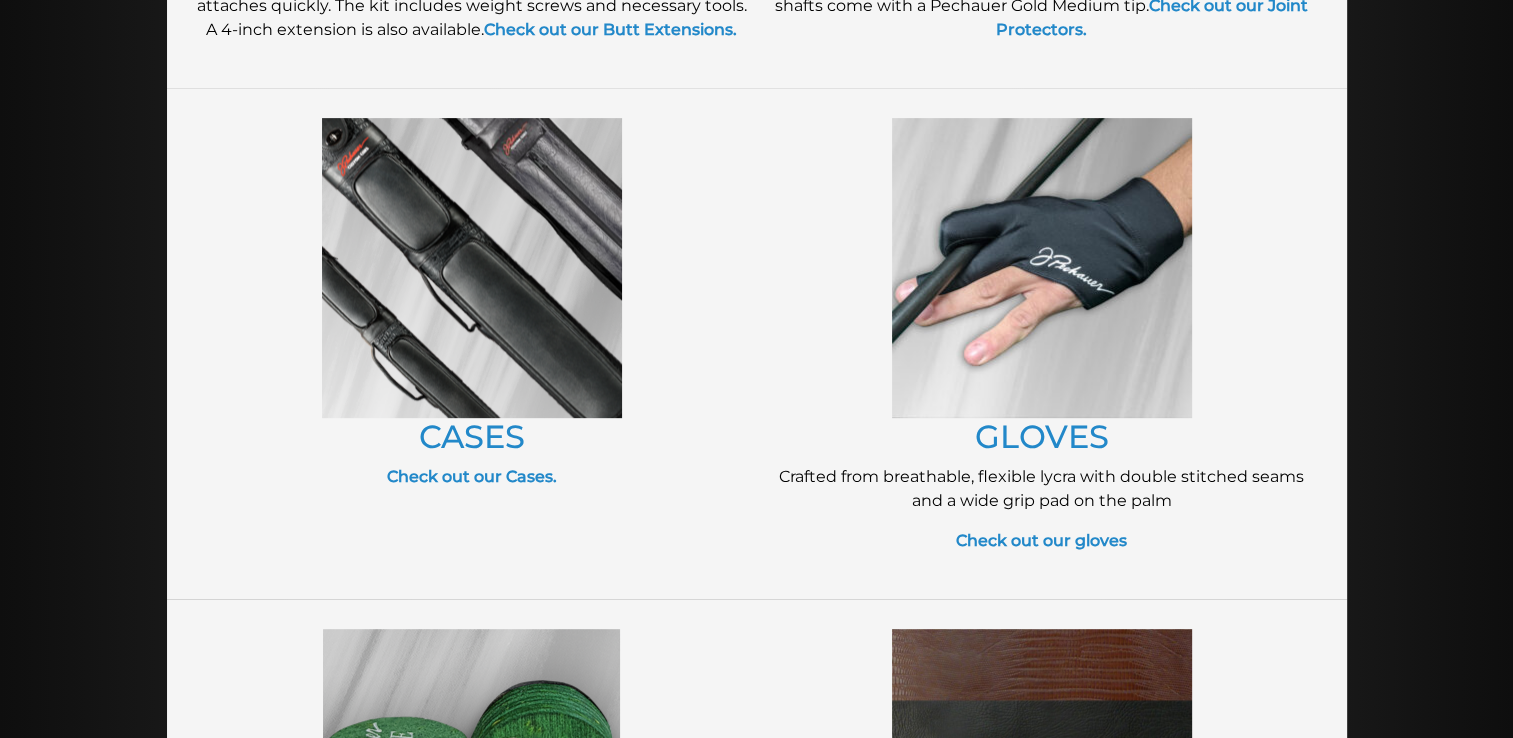 click at bounding box center [1042, 268] 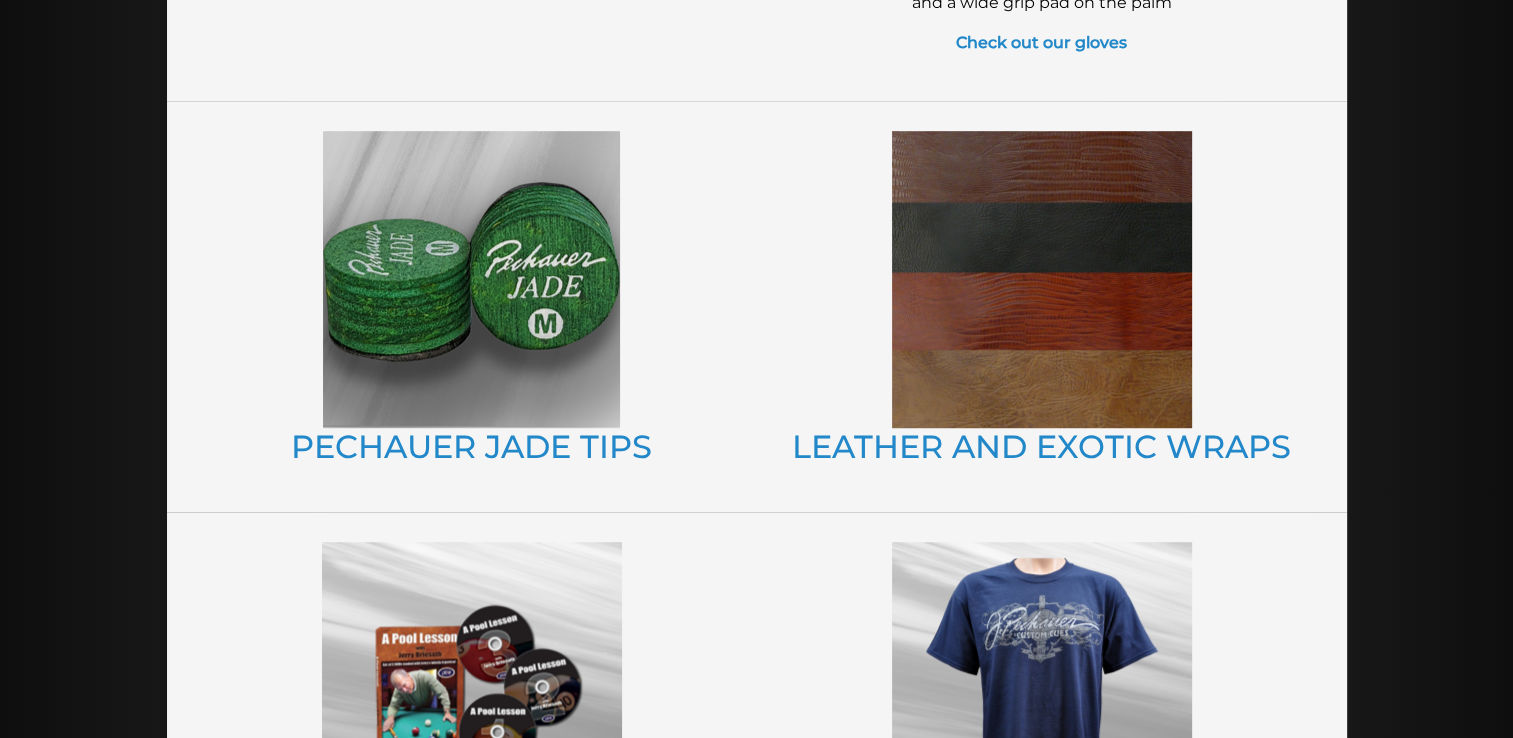 scroll, scrollTop: 1292, scrollLeft: 0, axis: vertical 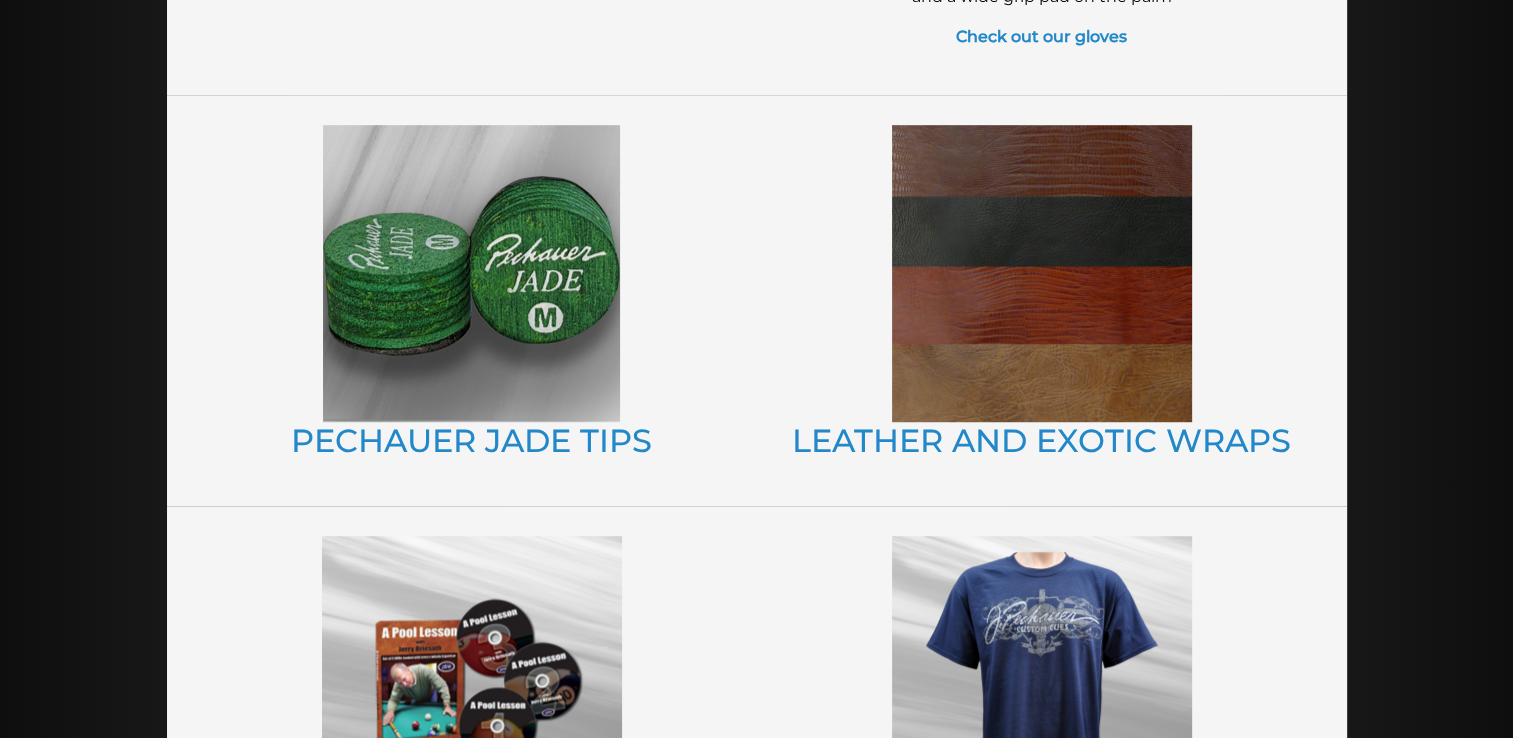 click at bounding box center [471, 273] 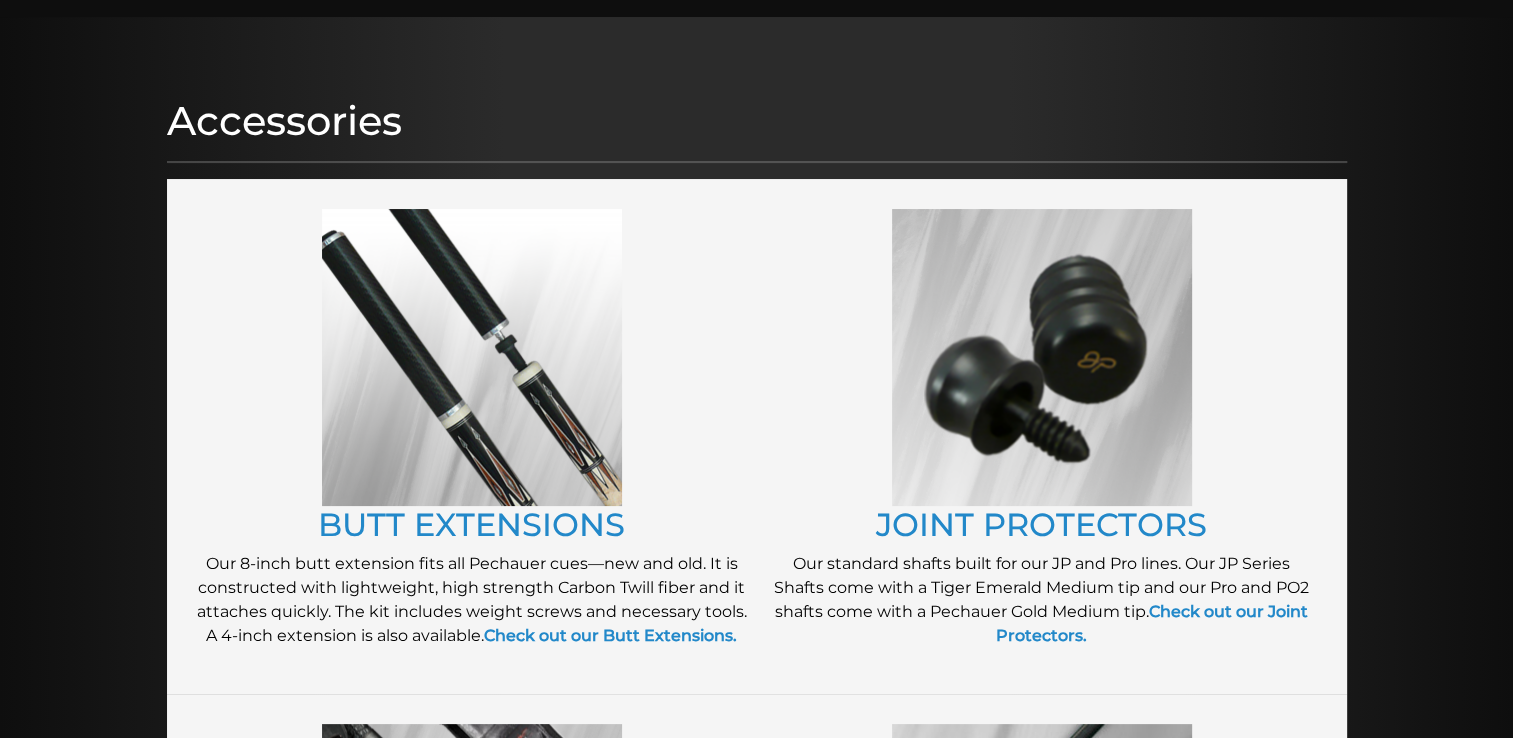 scroll, scrollTop: 180, scrollLeft: 0, axis: vertical 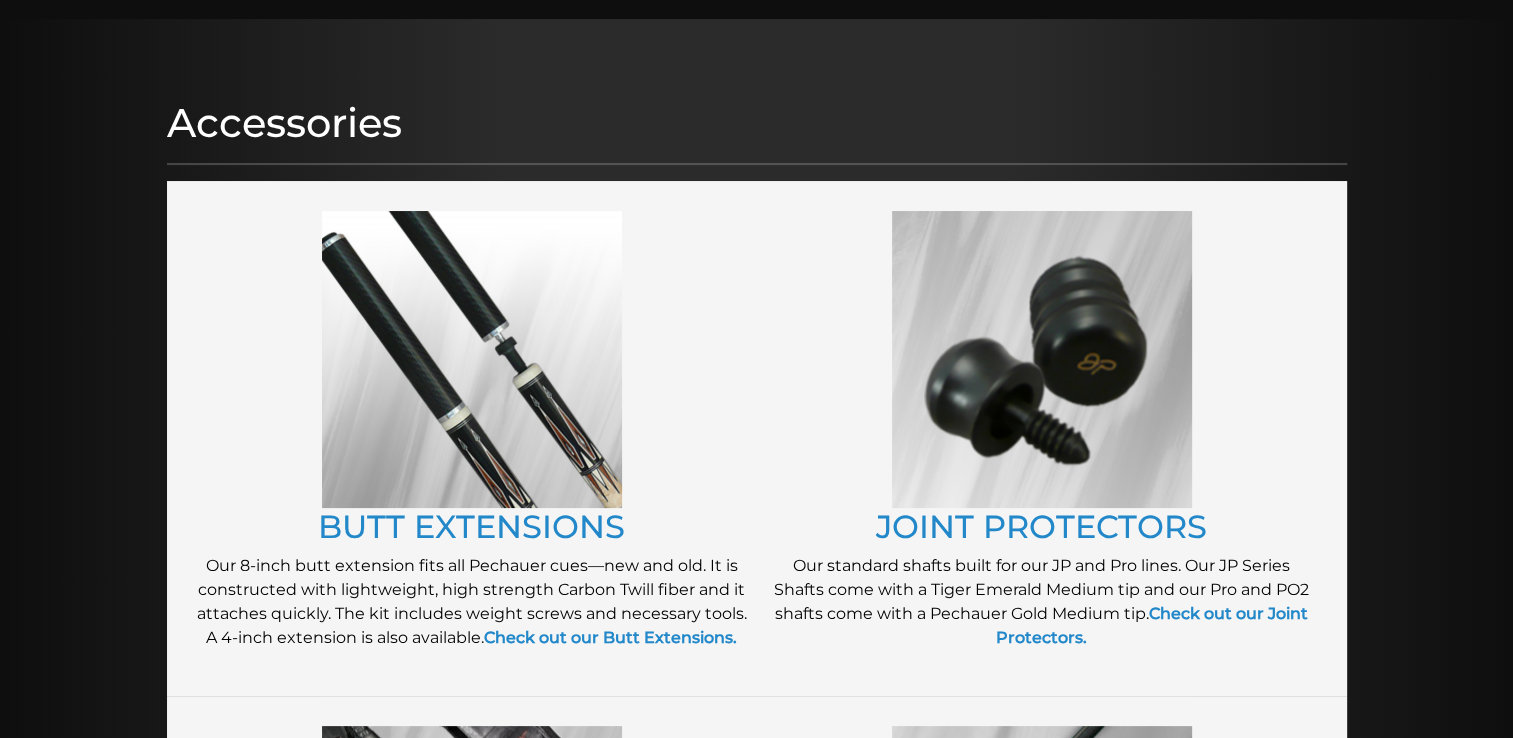 click at bounding box center [472, 359] 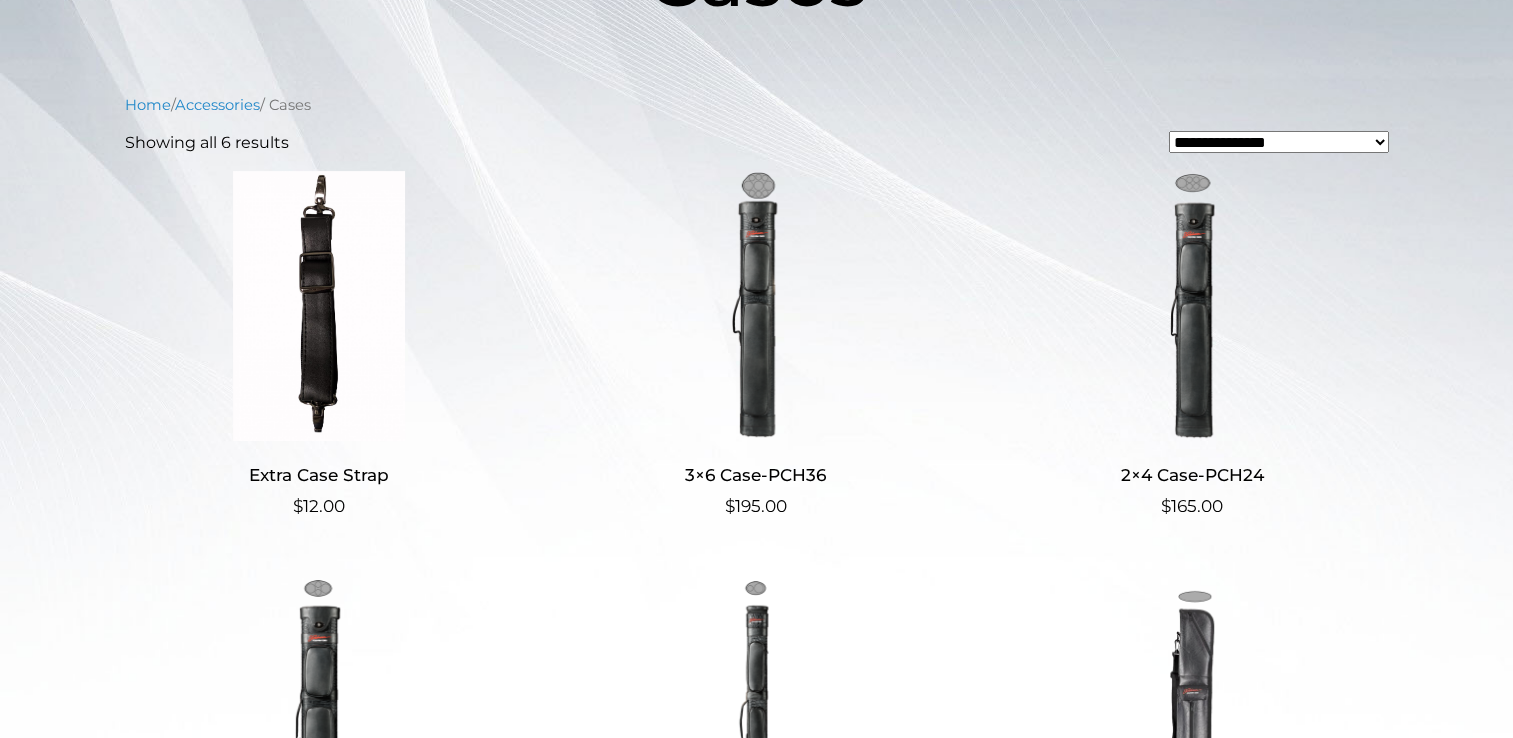 scroll, scrollTop: 396, scrollLeft: 0, axis: vertical 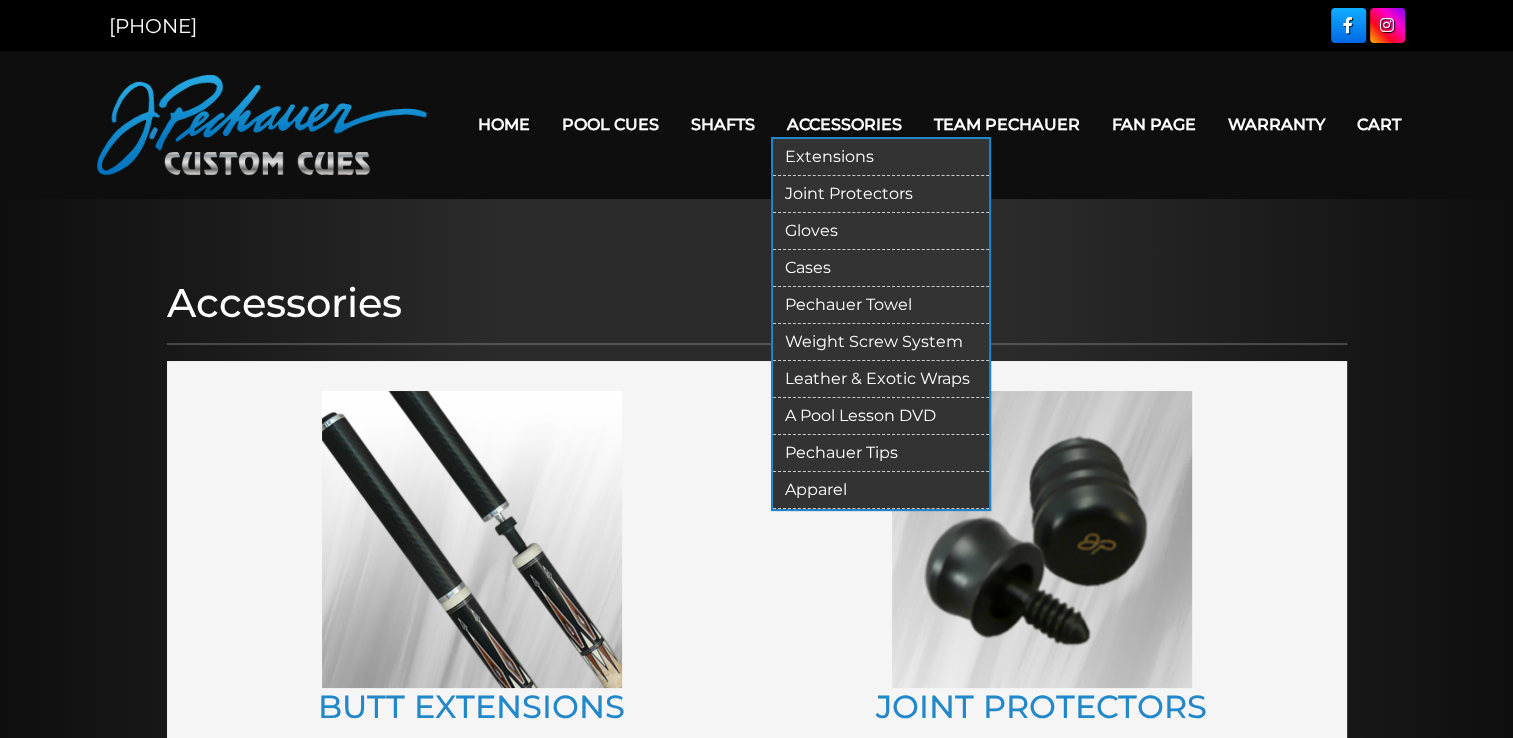 click on "Accessories" at bounding box center (844, 124) 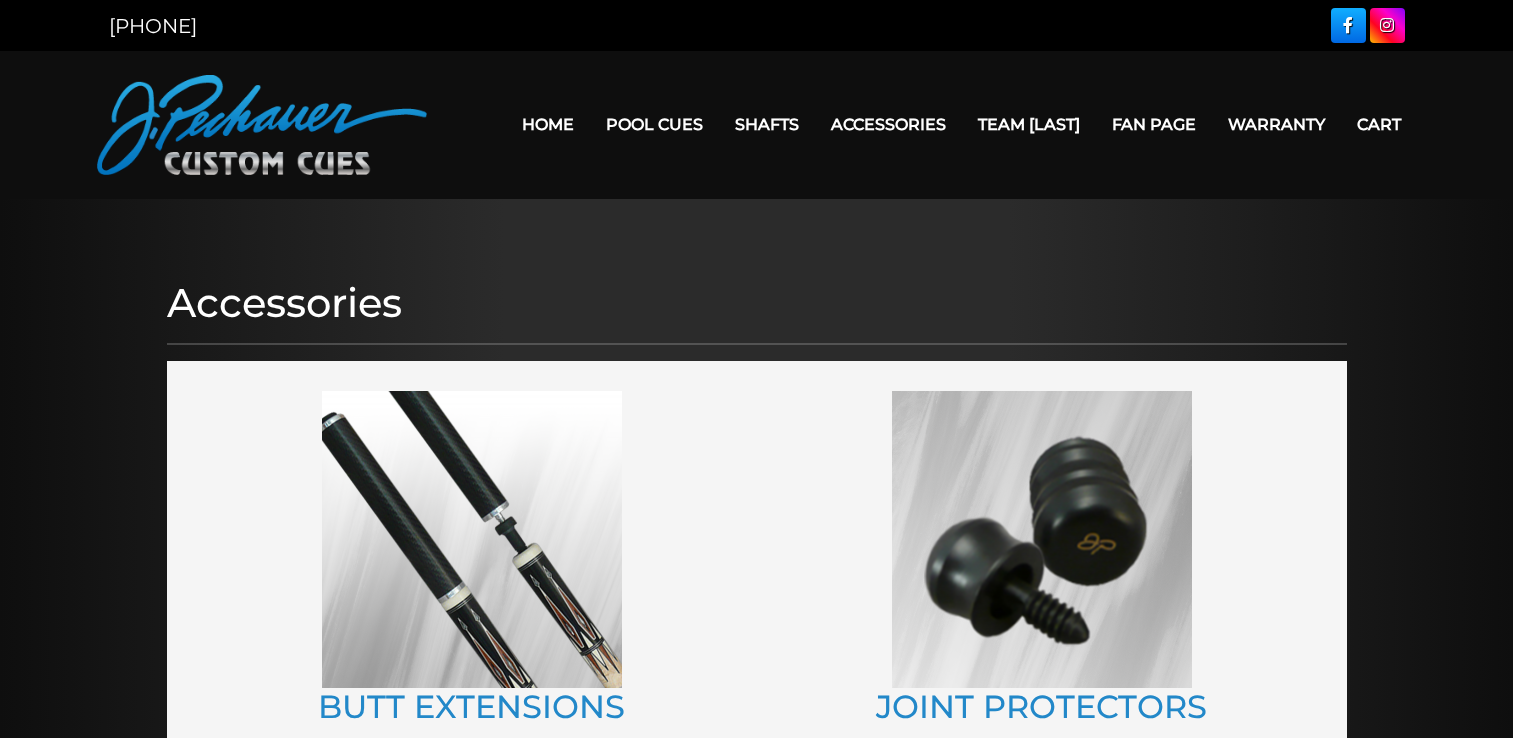 scroll, scrollTop: 0, scrollLeft: 0, axis: both 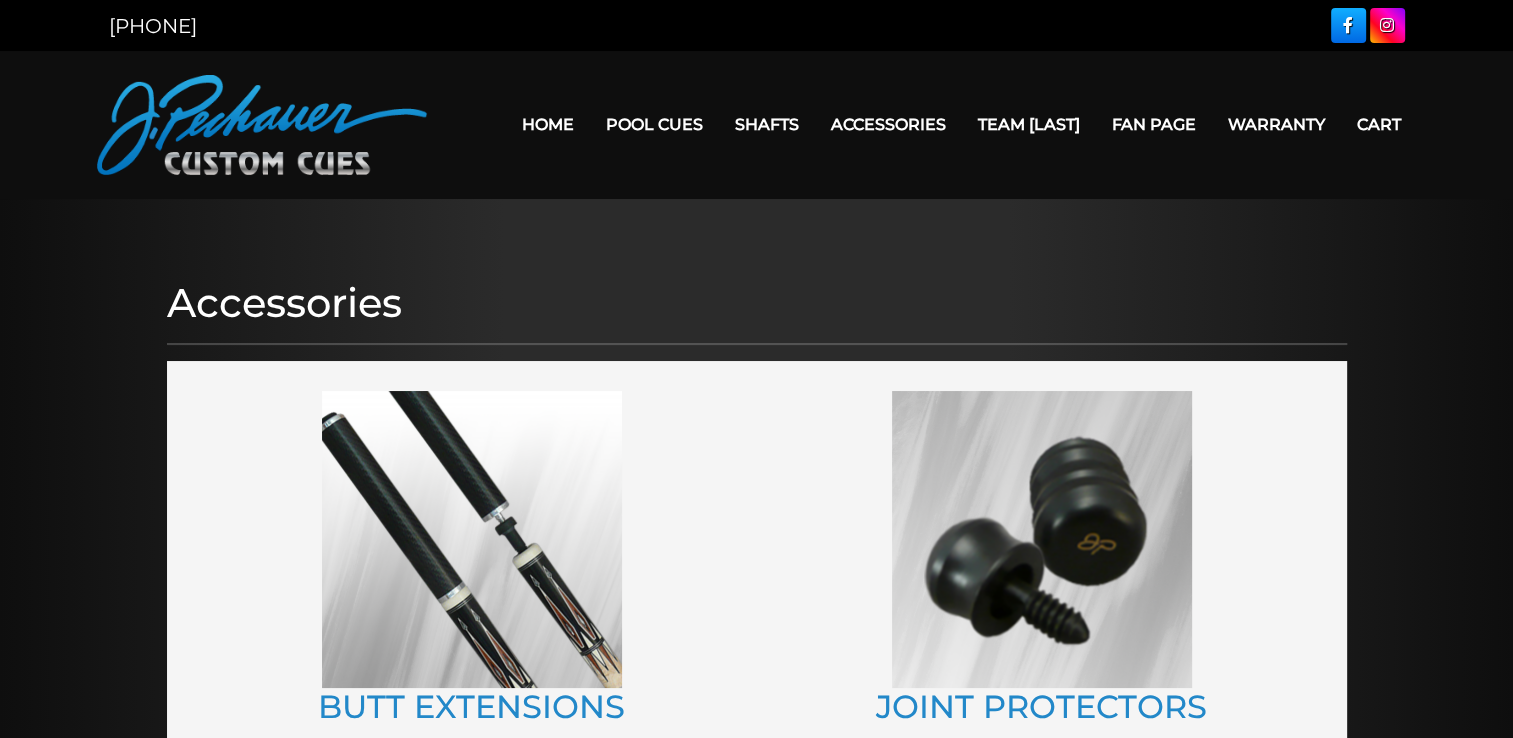 click on "Accessories" at bounding box center (888, 124) 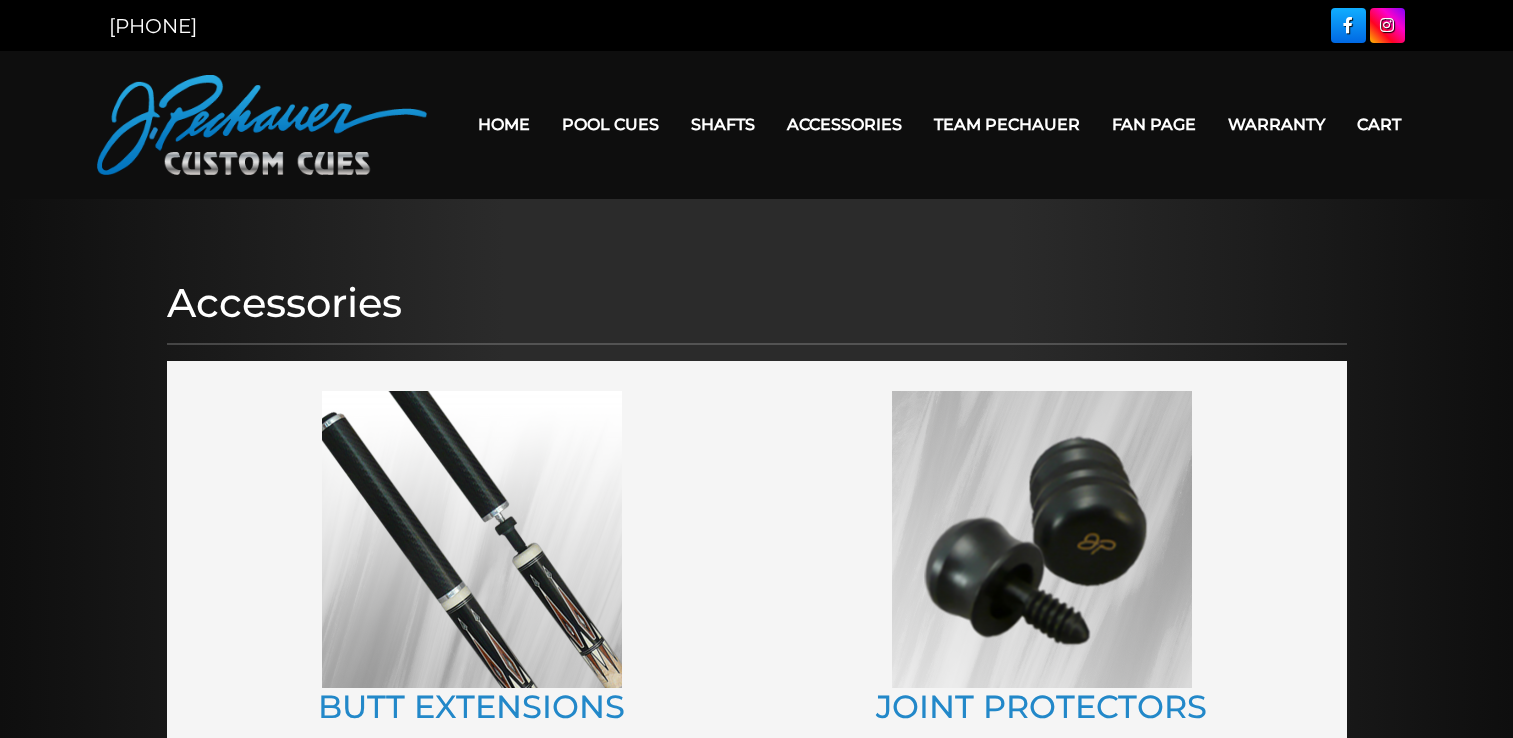 scroll, scrollTop: 0, scrollLeft: 0, axis: both 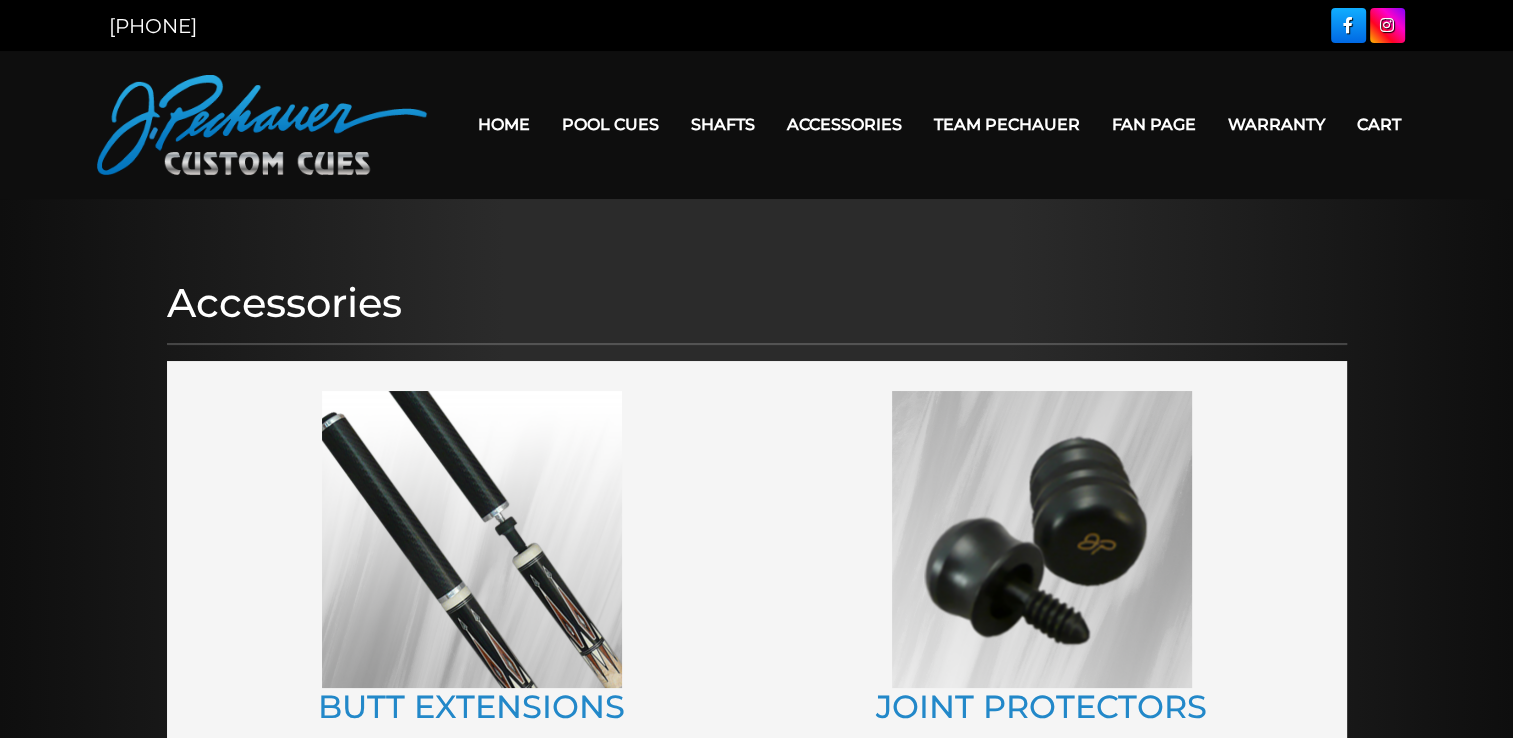 click on "Team Pechauer" at bounding box center (1007, 124) 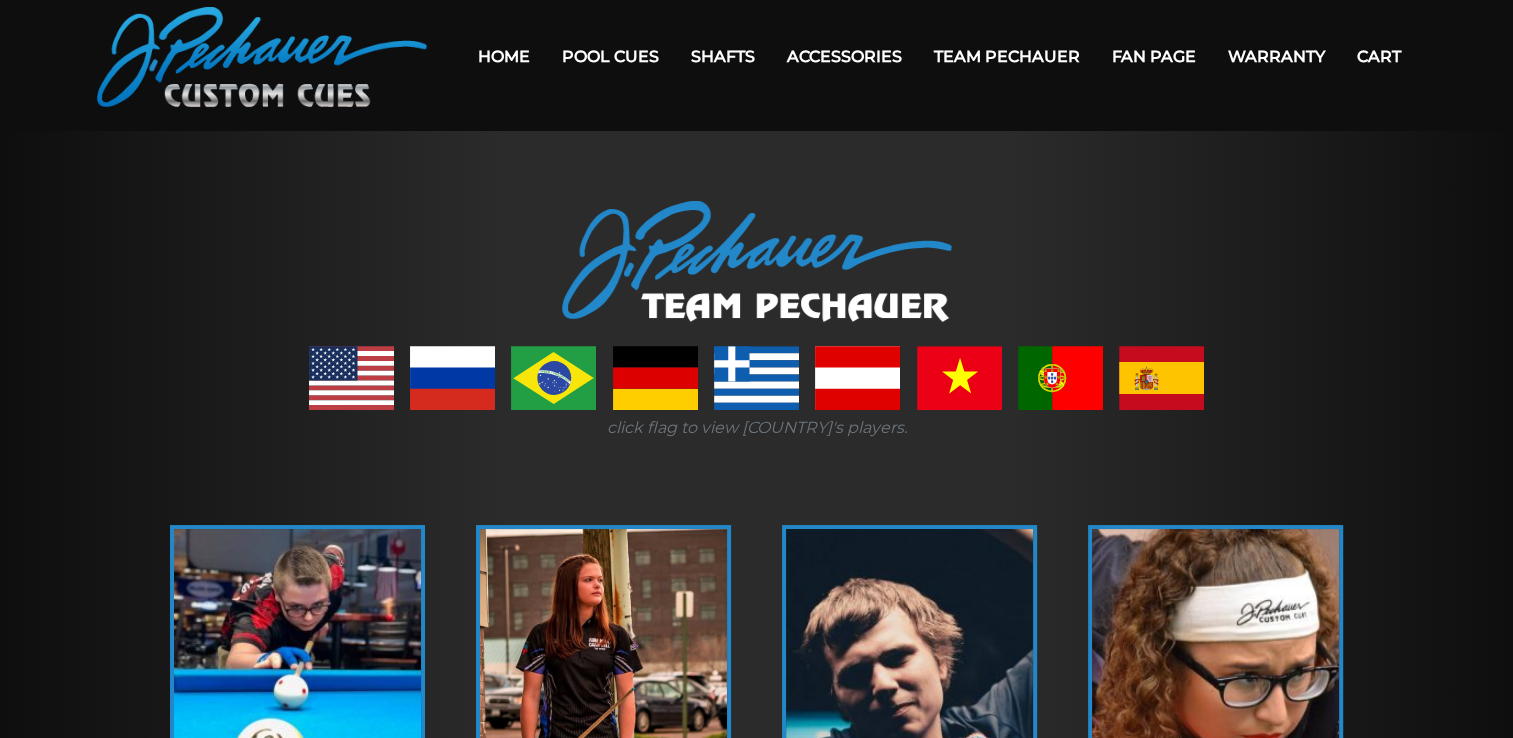 scroll, scrollTop: 0, scrollLeft: 0, axis: both 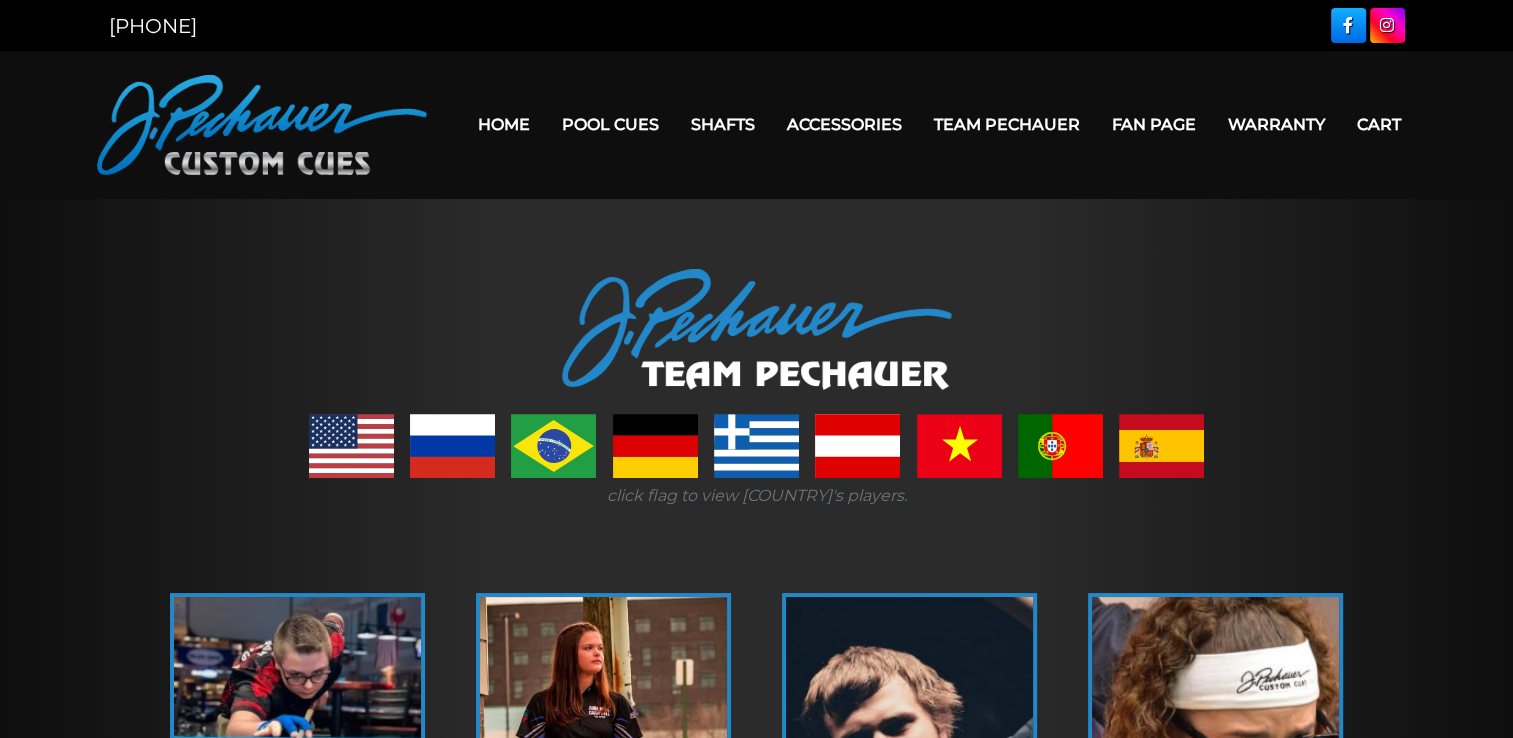 click on "Fan Page" at bounding box center (1154, 124) 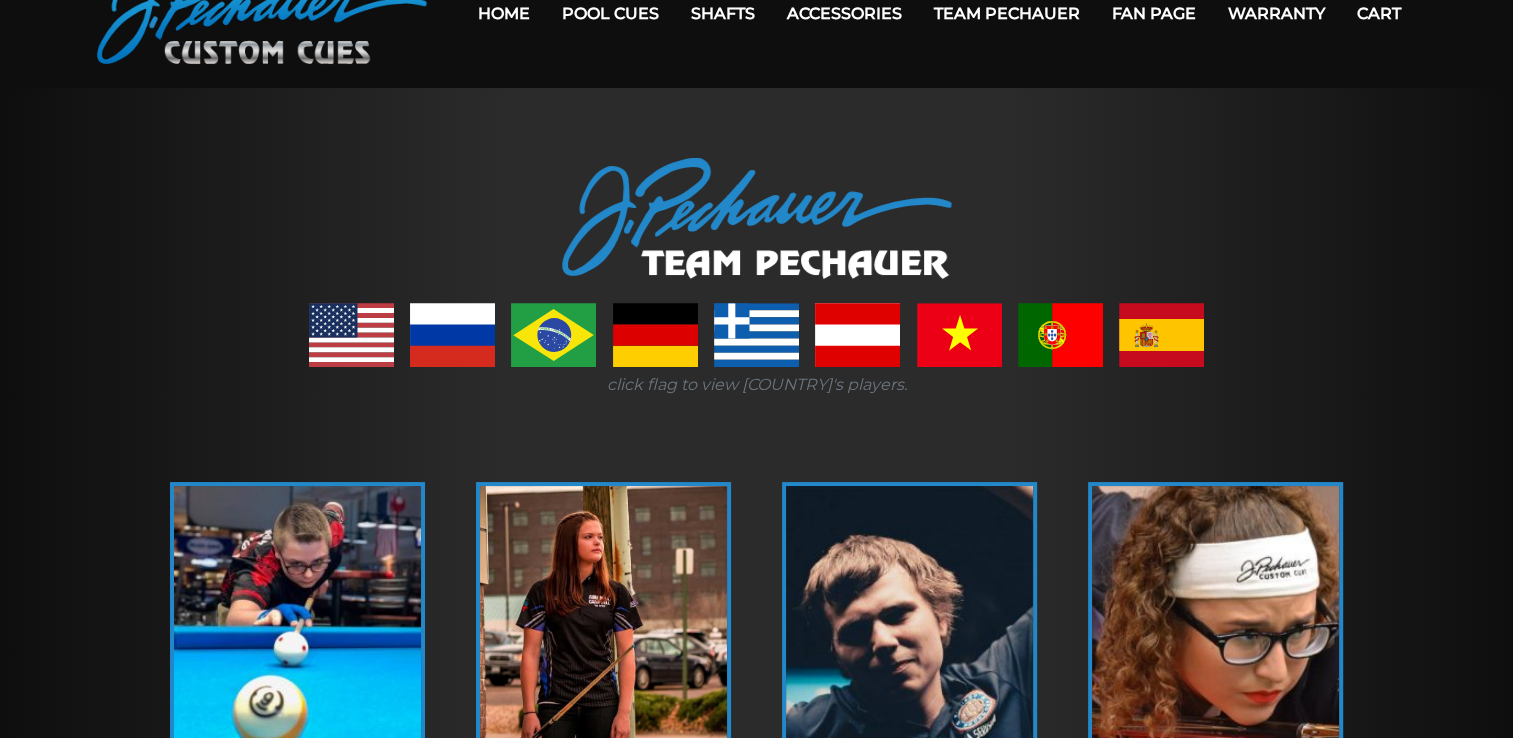 scroll, scrollTop: 0, scrollLeft: 0, axis: both 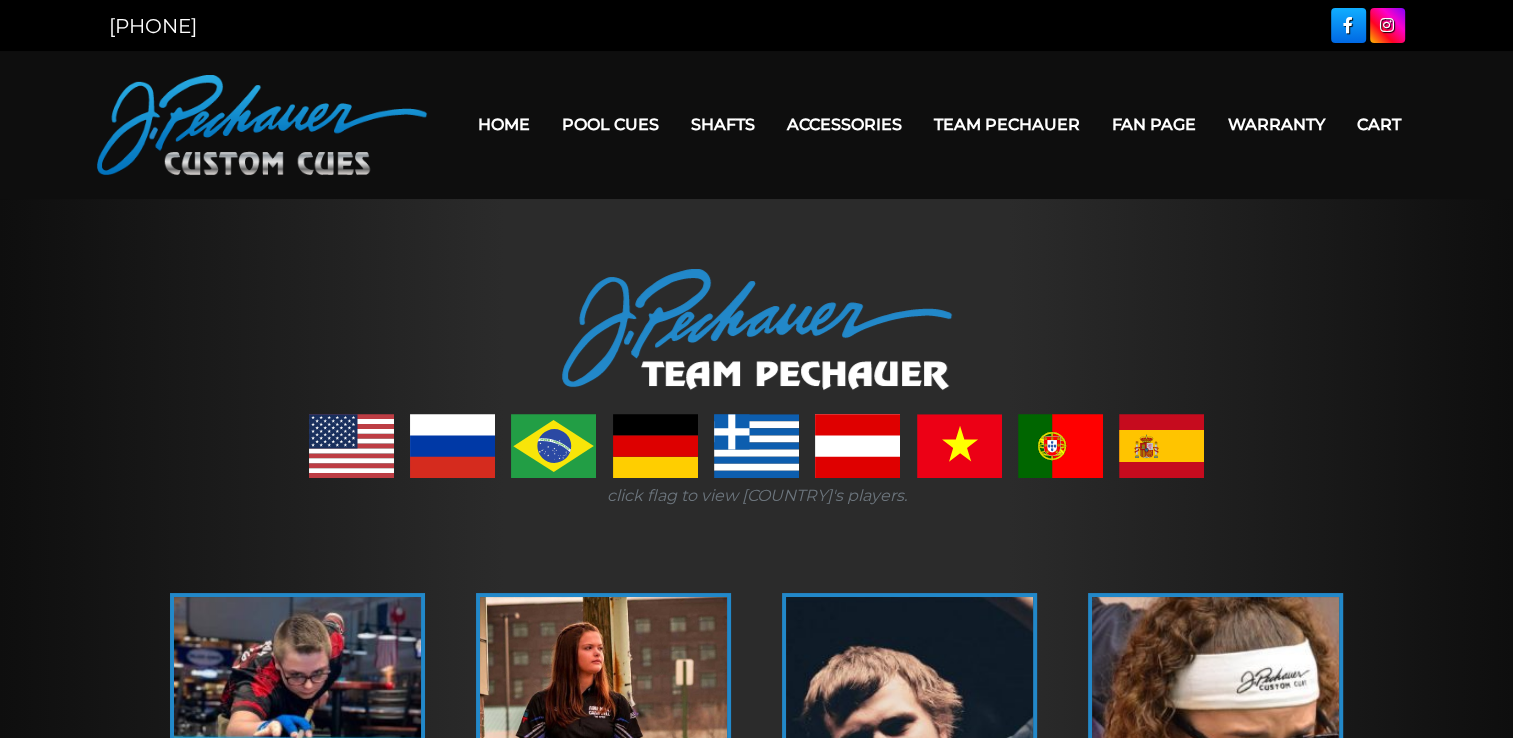 click on "Cart" at bounding box center (1379, 124) 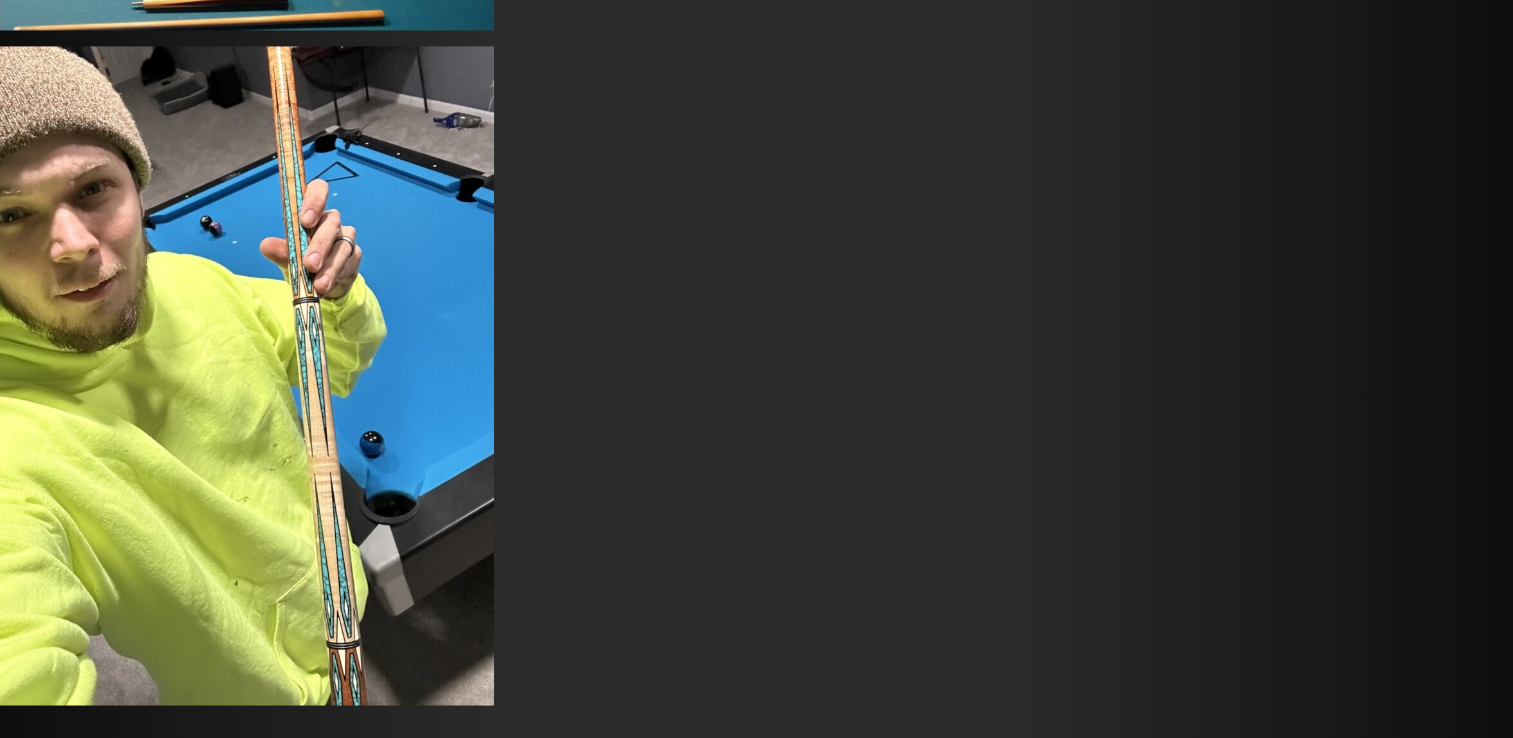 scroll, scrollTop: 3164, scrollLeft: 0, axis: vertical 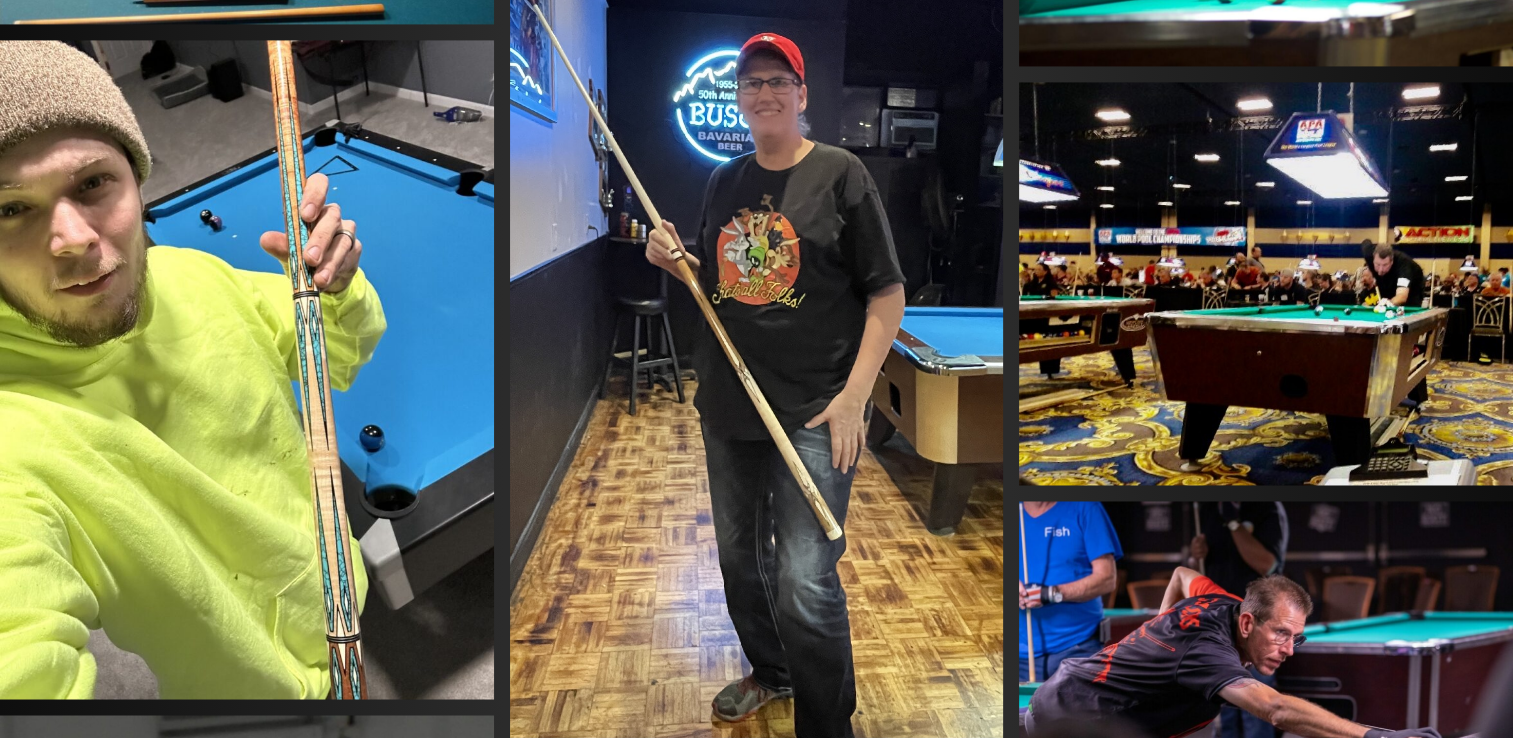 click at bounding box center [1266, 665] 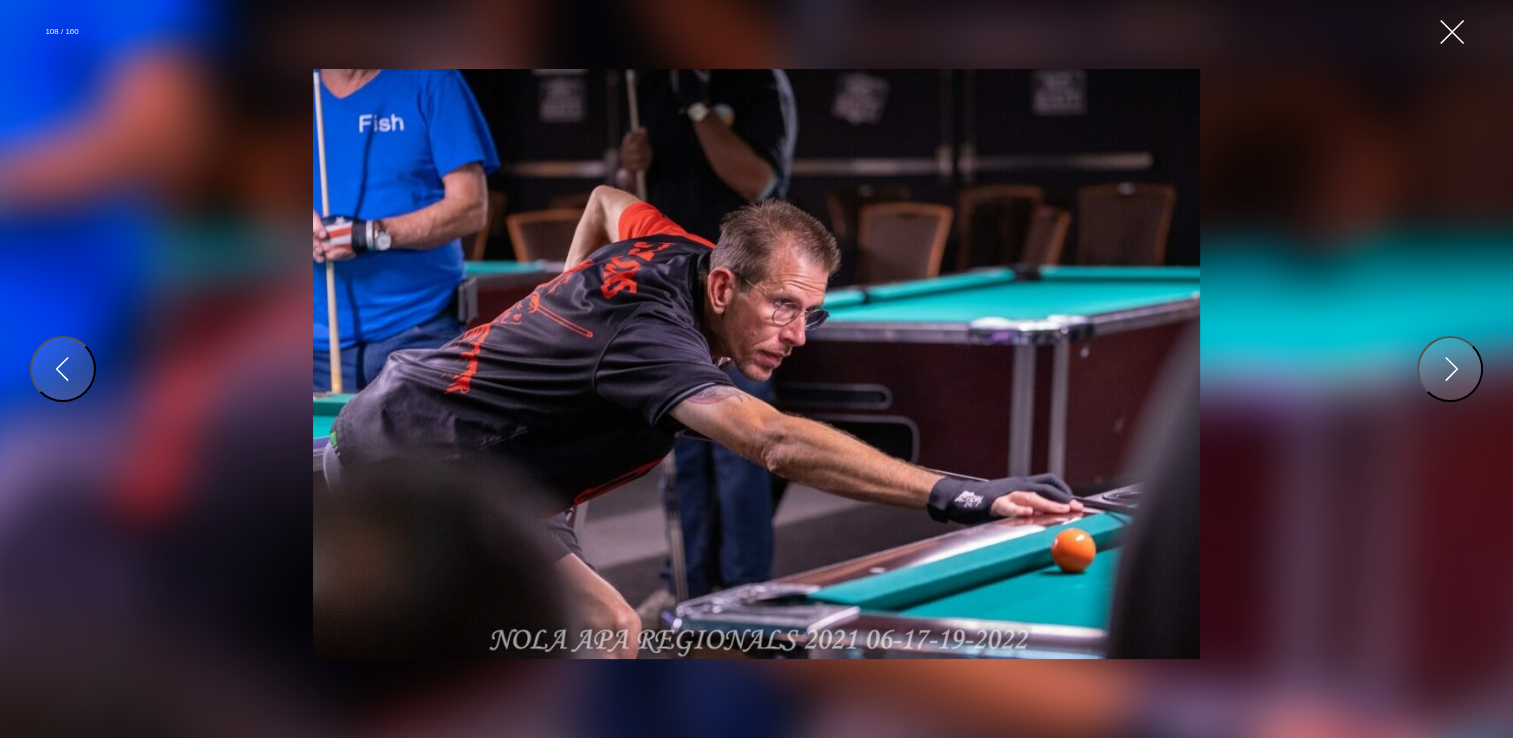 scroll, scrollTop: 3637, scrollLeft: 0, axis: vertical 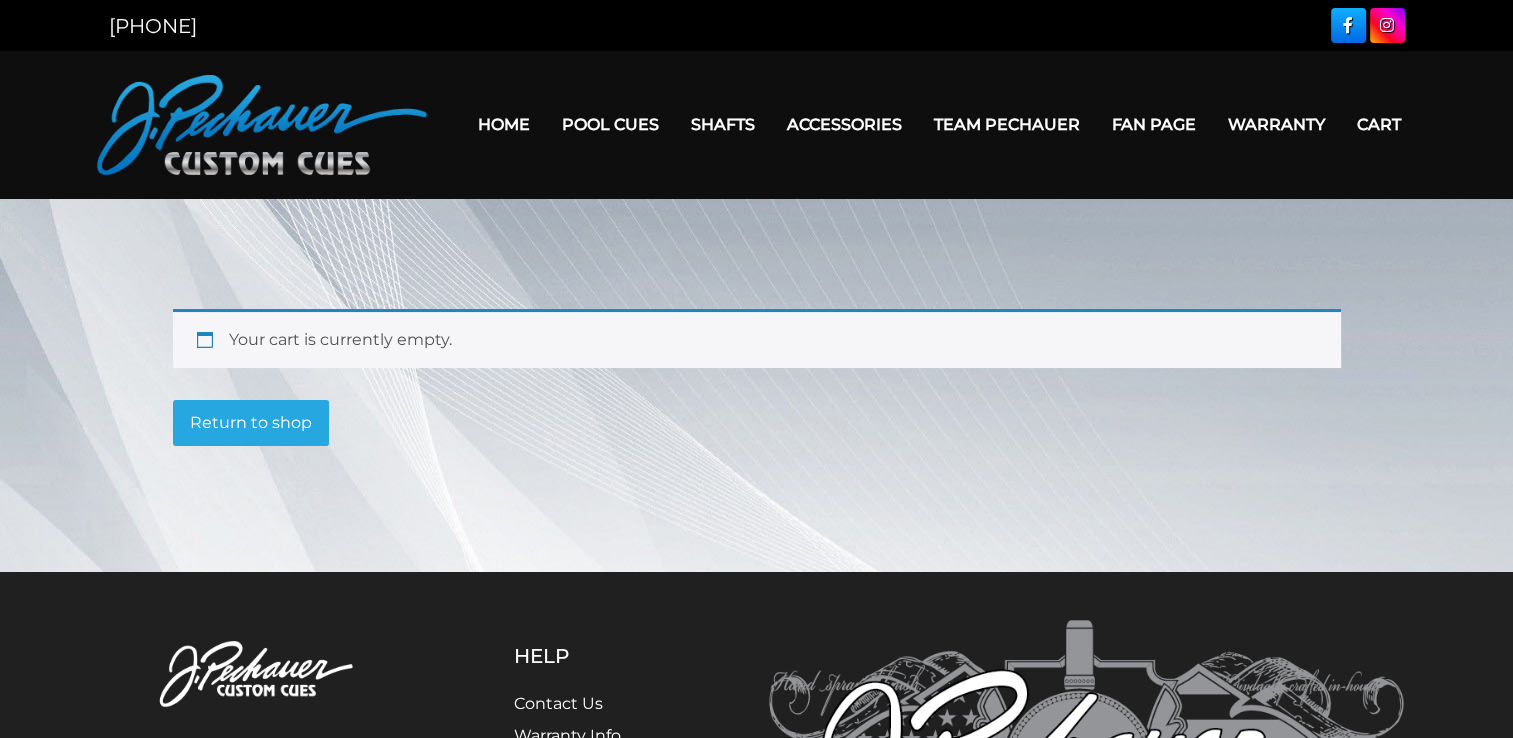 click on "Home" at bounding box center [504, 124] 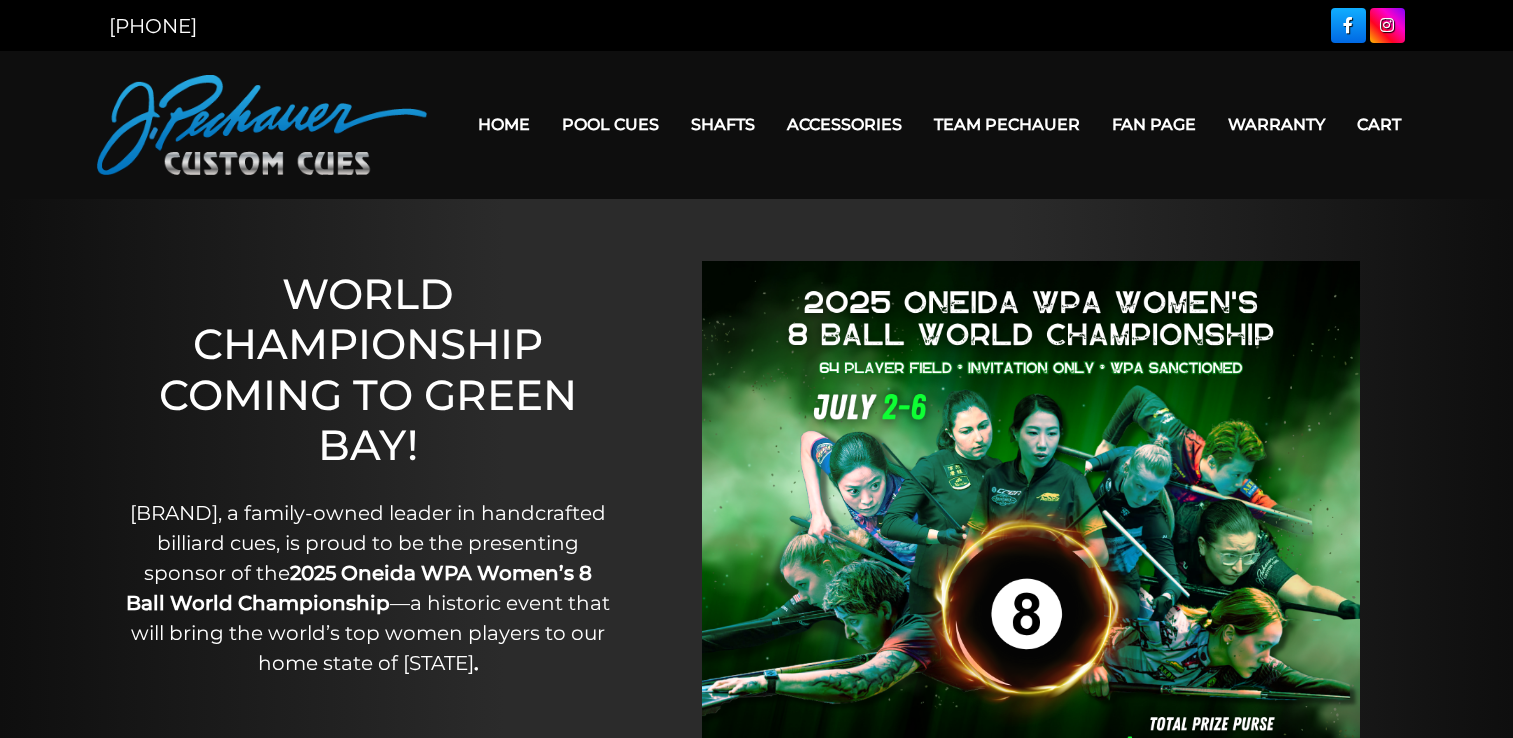 scroll, scrollTop: 0, scrollLeft: 0, axis: both 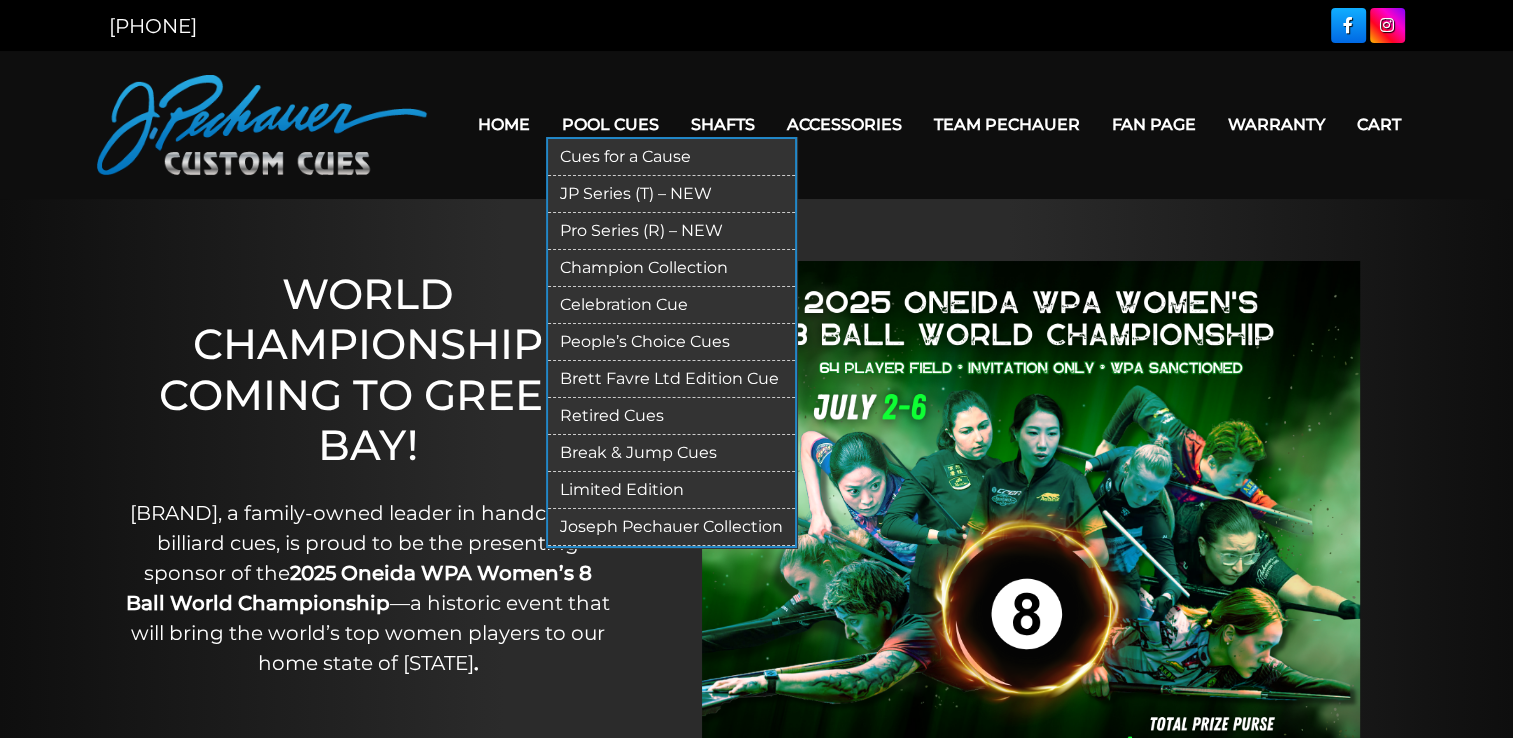 click on "Pool Cues" at bounding box center [610, 124] 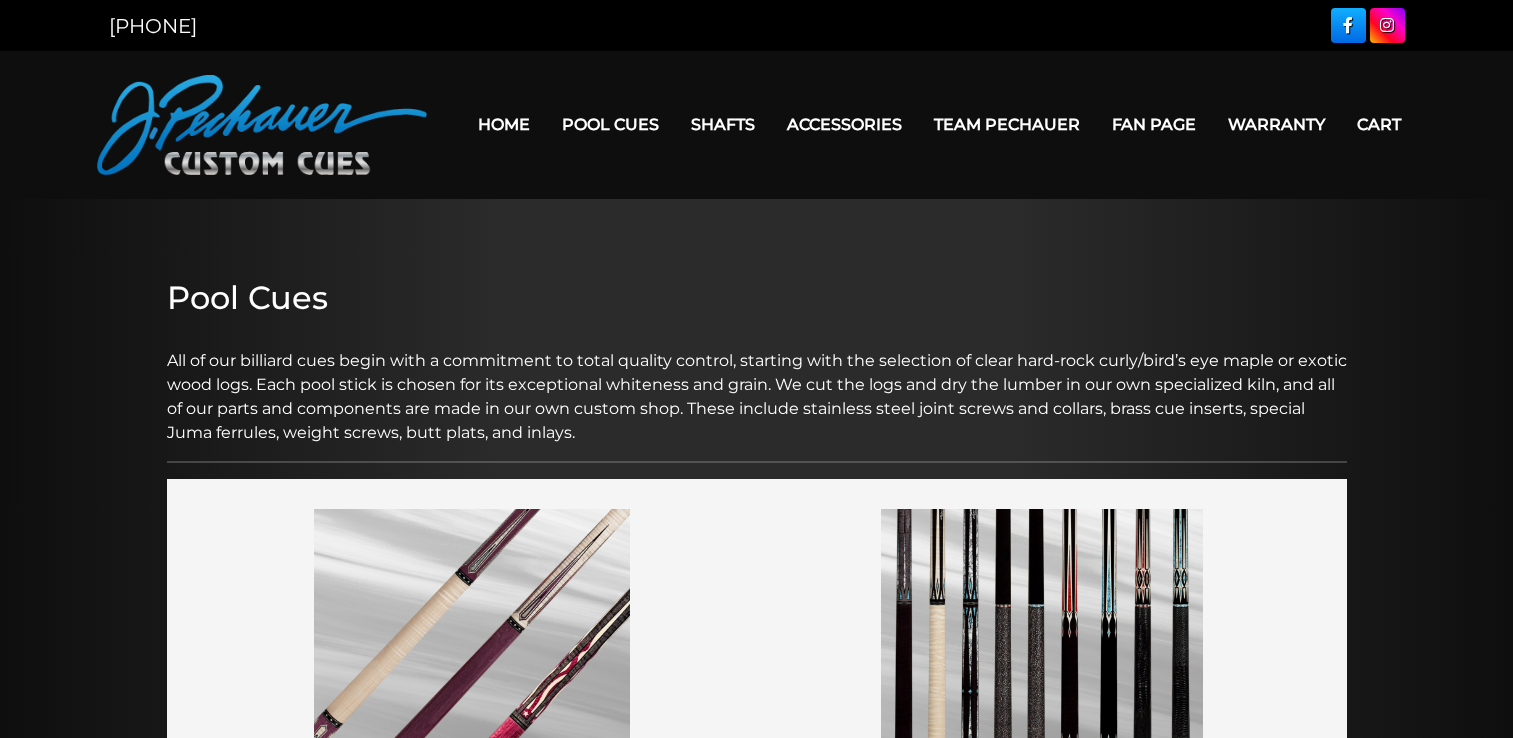 scroll, scrollTop: 0, scrollLeft: 0, axis: both 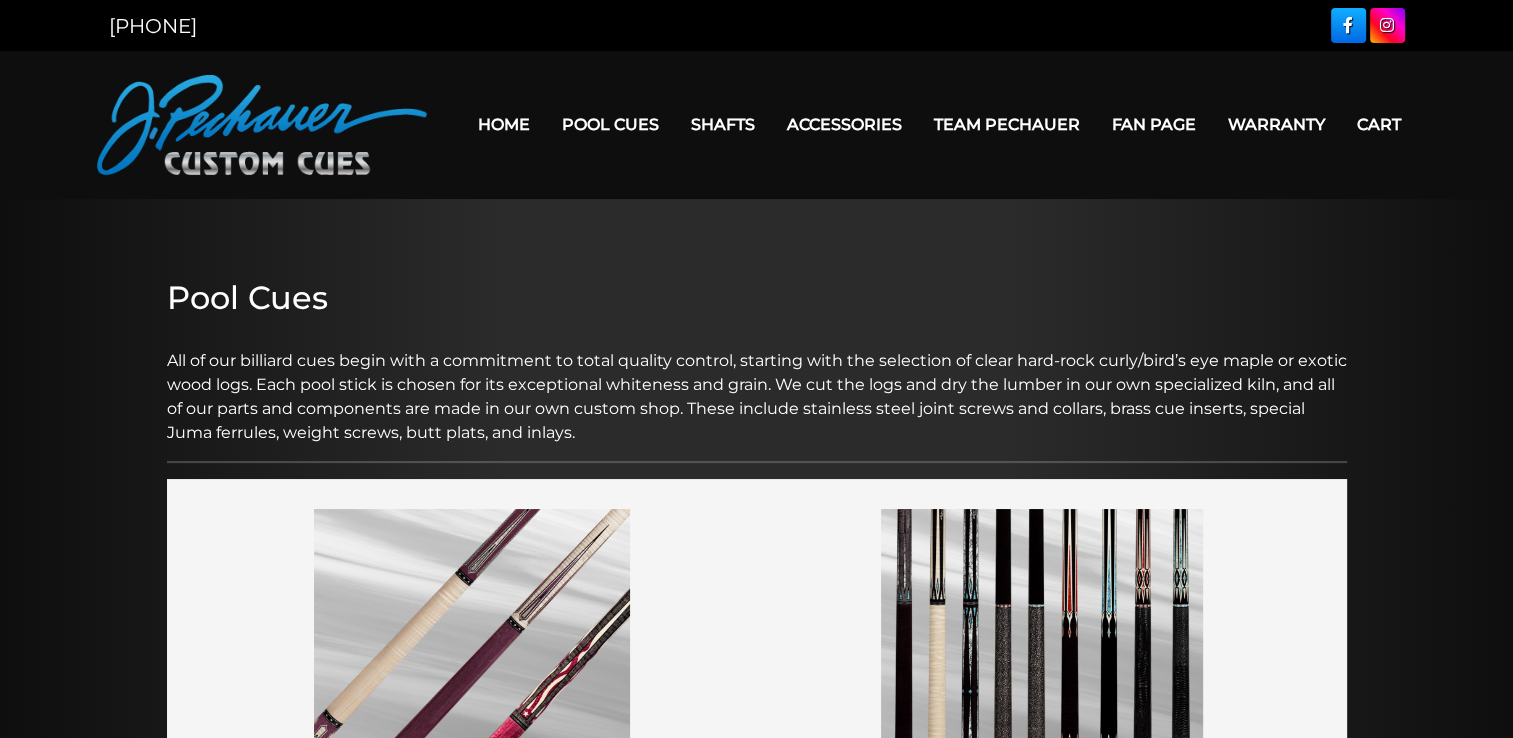 click on "Shafts" at bounding box center (723, 124) 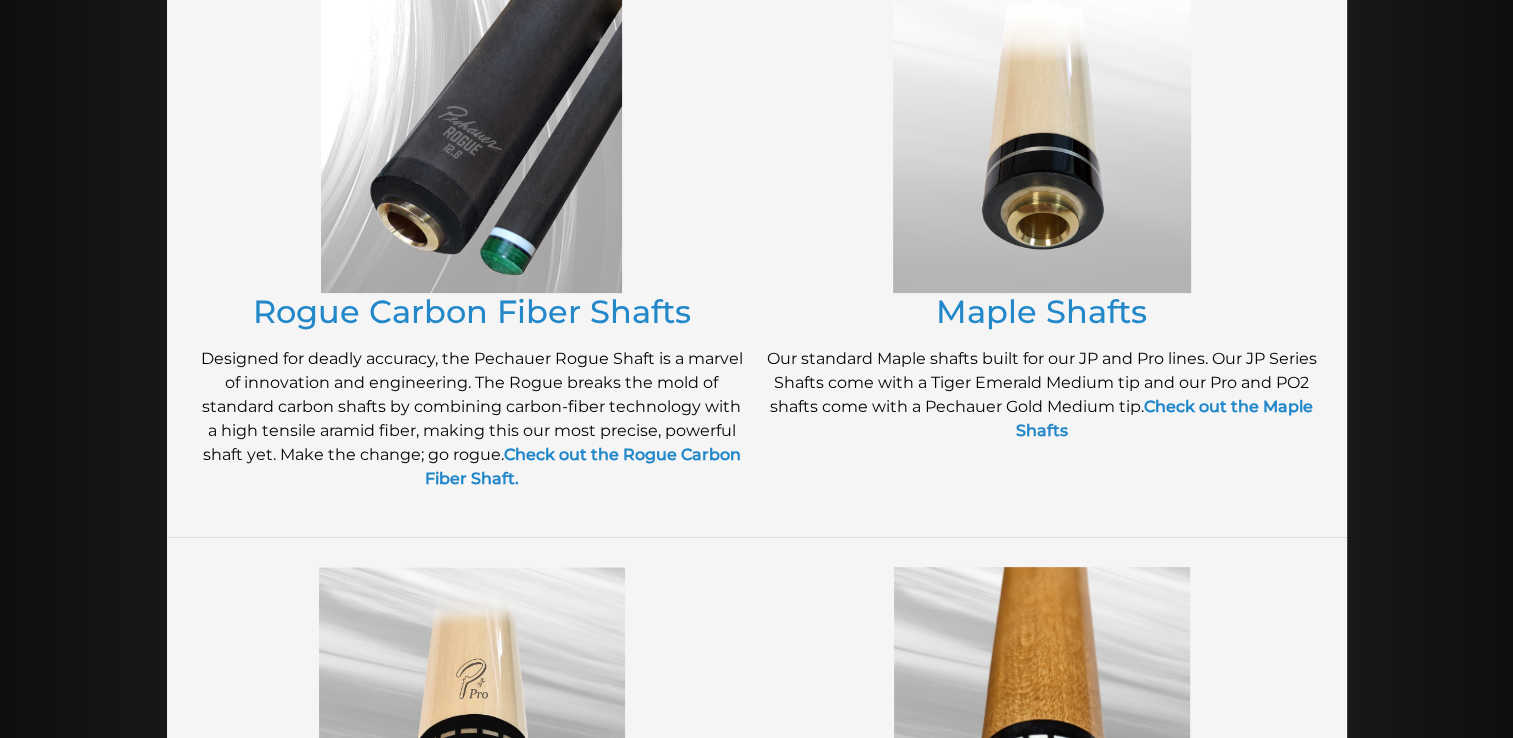 scroll, scrollTop: 0, scrollLeft: 0, axis: both 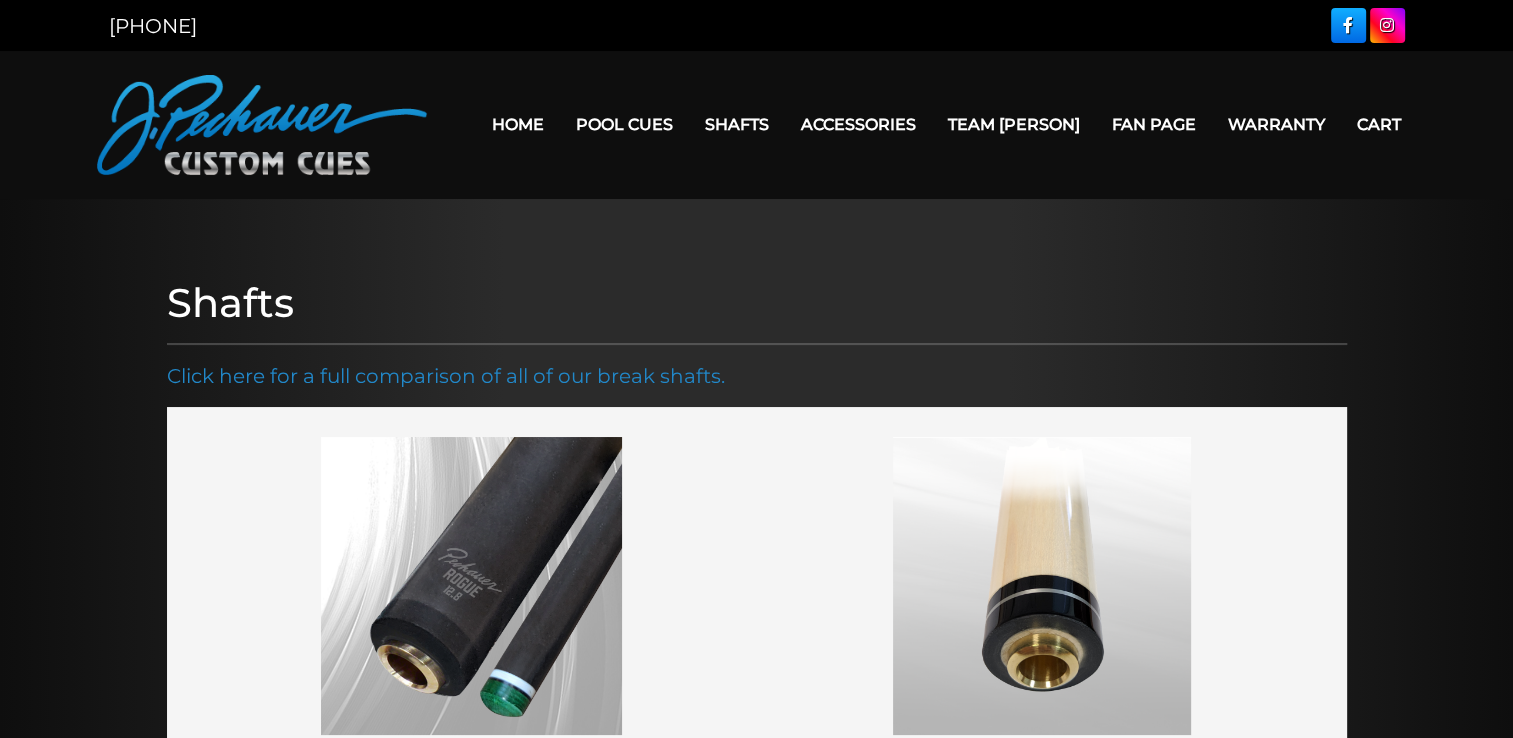 click on "Pool Cues" at bounding box center (624, 124) 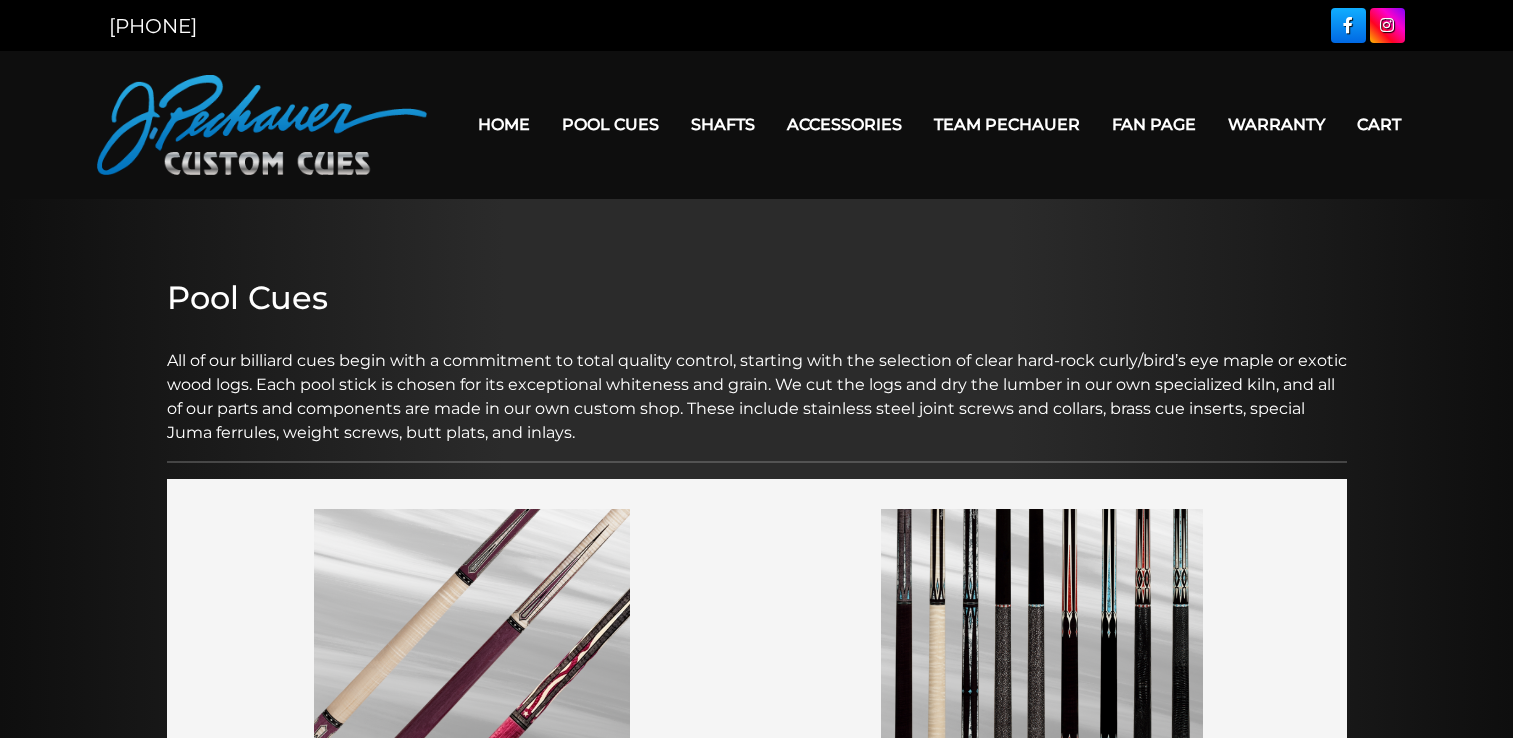 scroll, scrollTop: 0, scrollLeft: 0, axis: both 